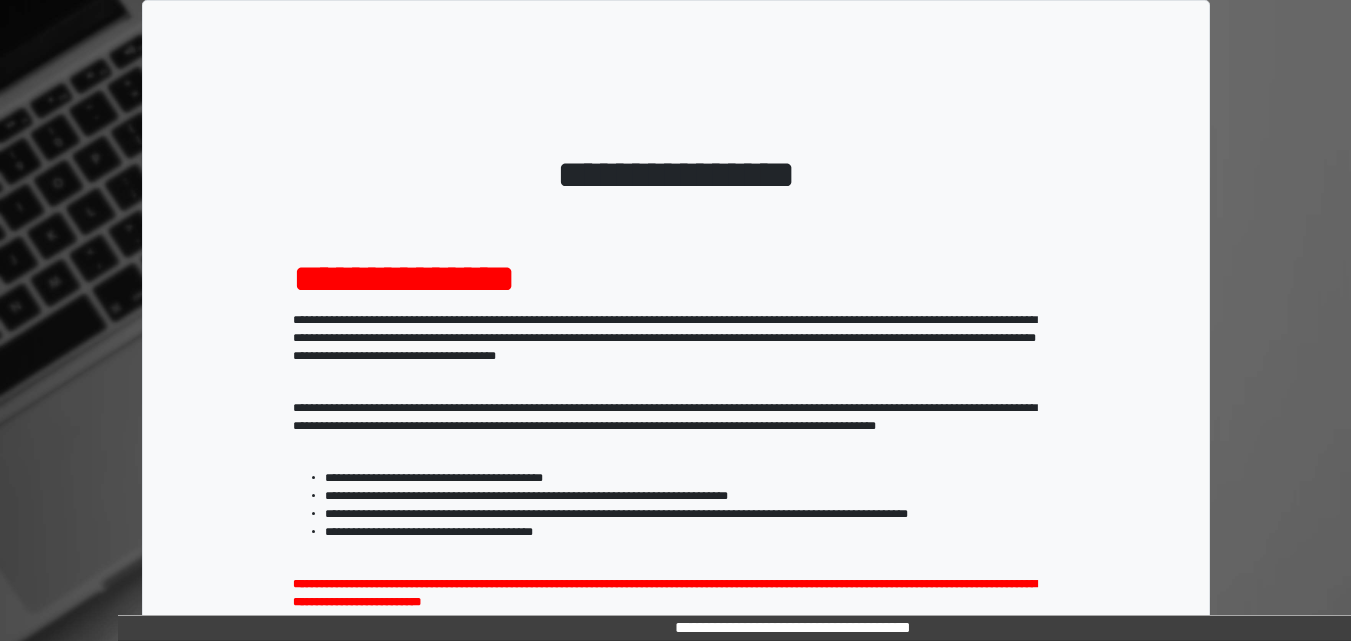 scroll, scrollTop: 0, scrollLeft: 0, axis: both 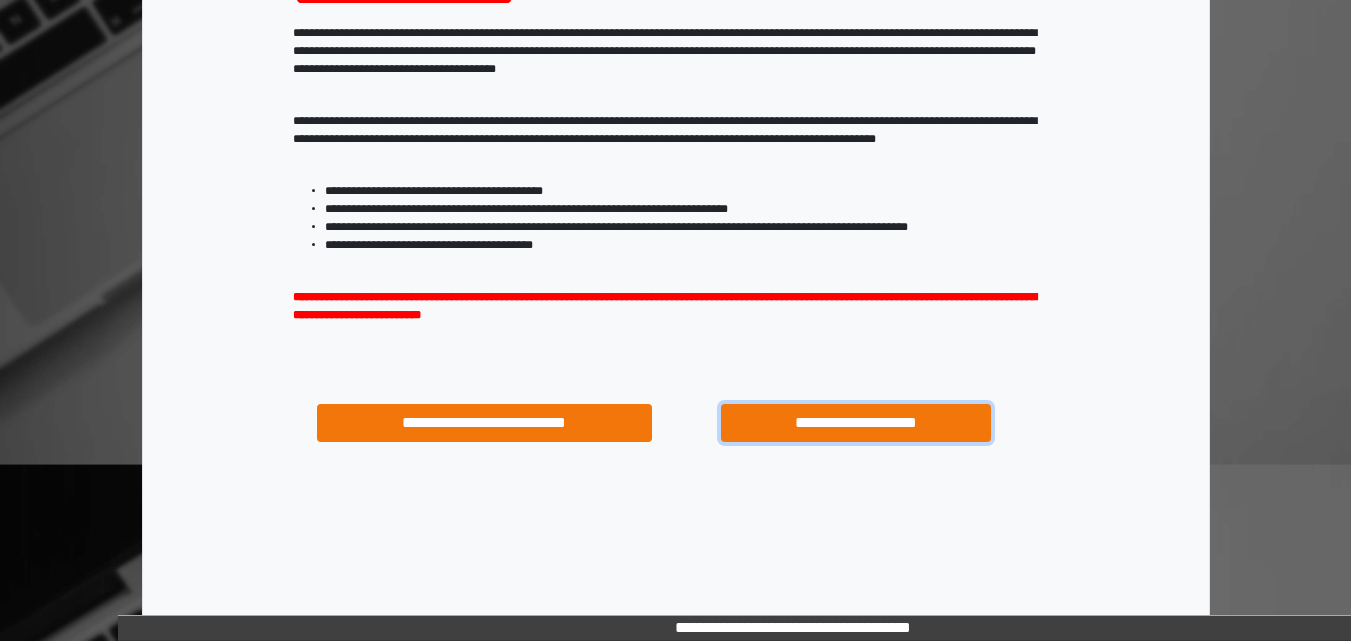 click on "**********" at bounding box center (855, 423) 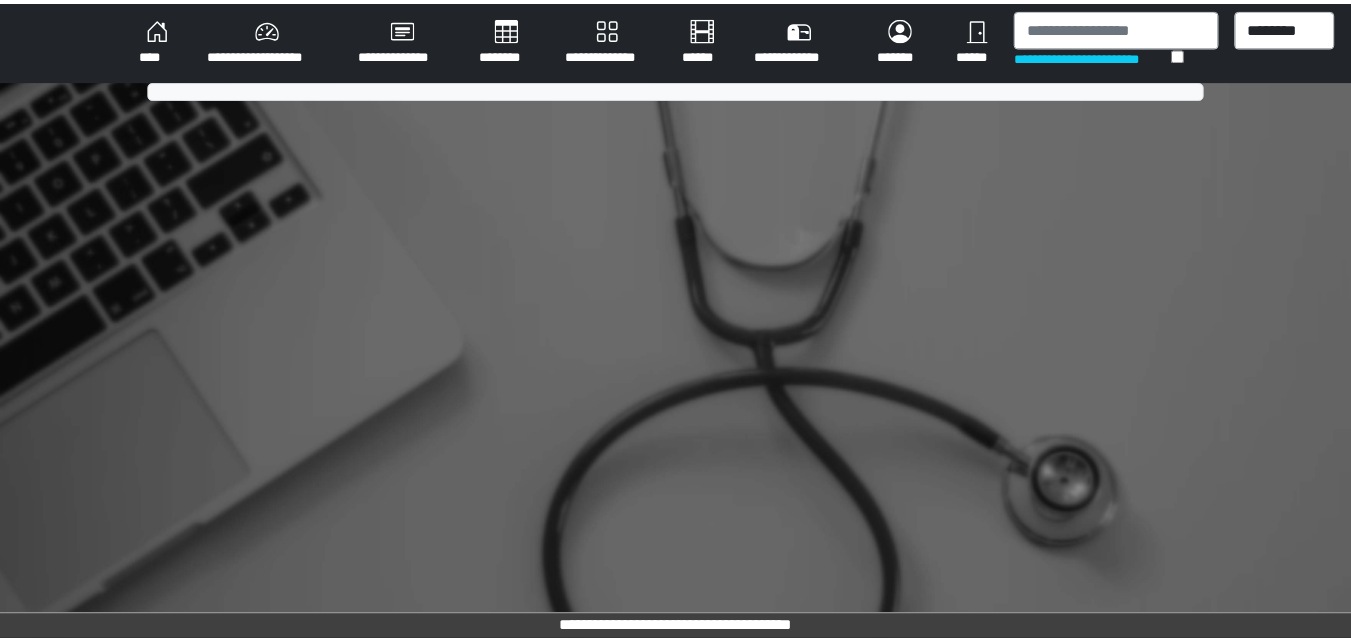 scroll, scrollTop: 0, scrollLeft: 0, axis: both 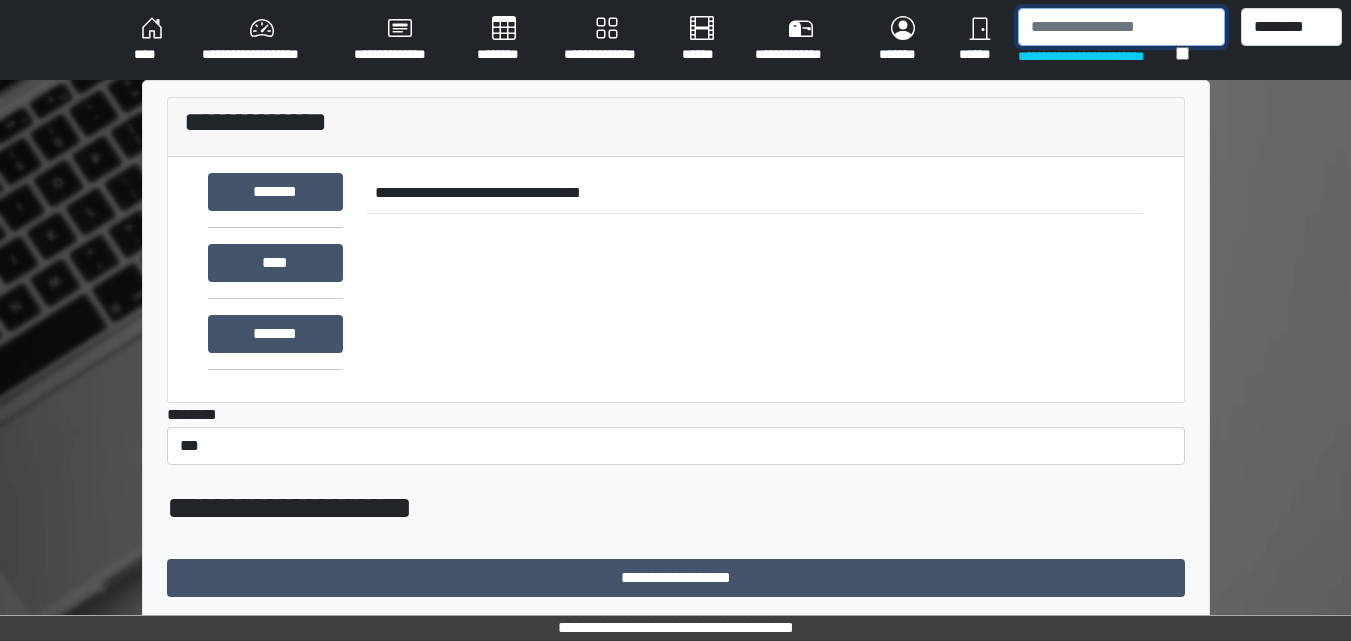 click at bounding box center [1121, 27] 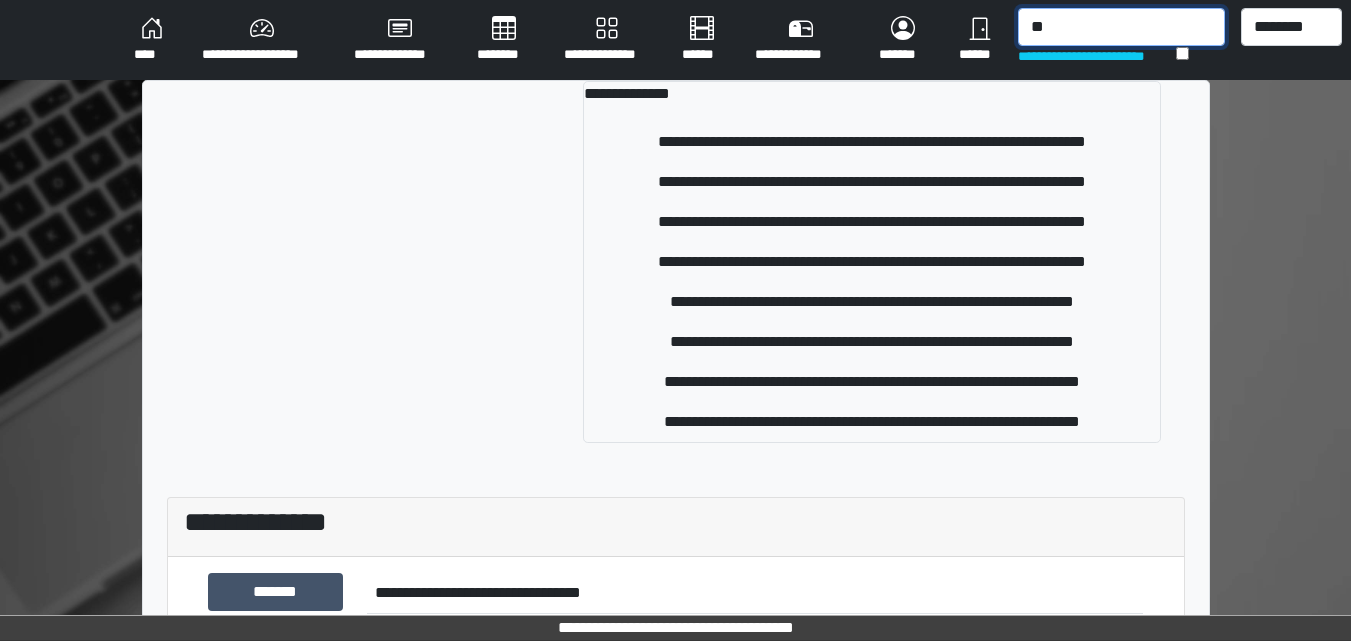 type on "*" 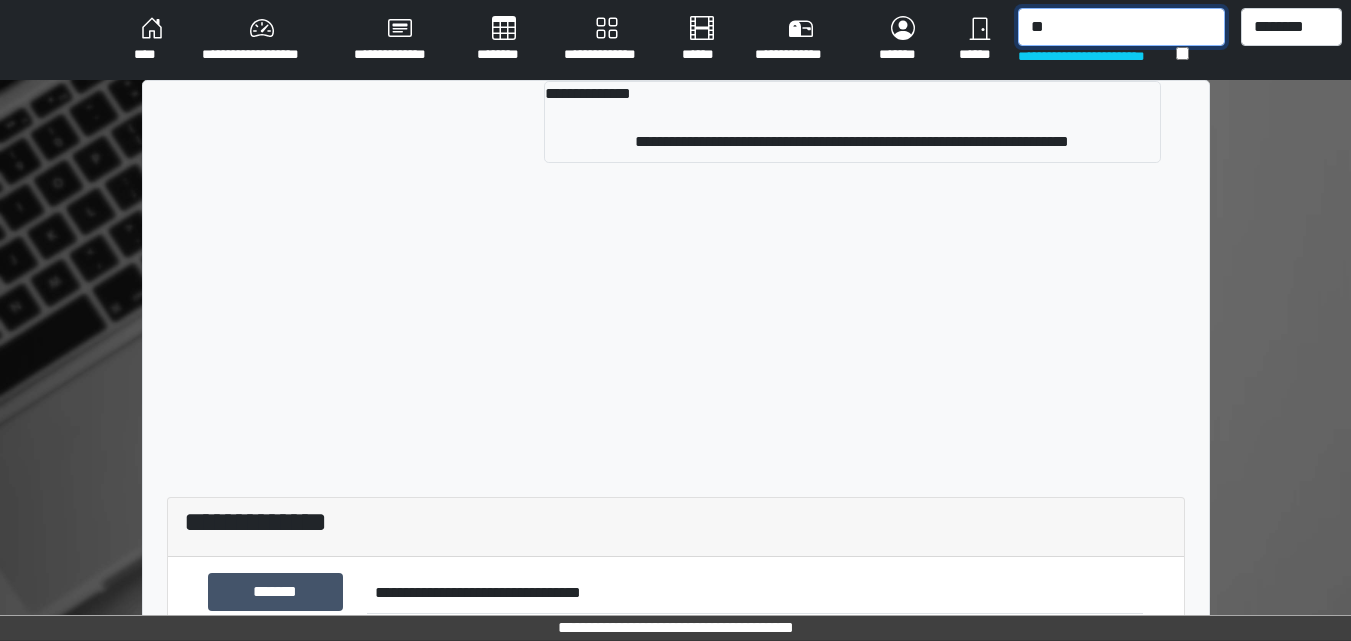 type on "*" 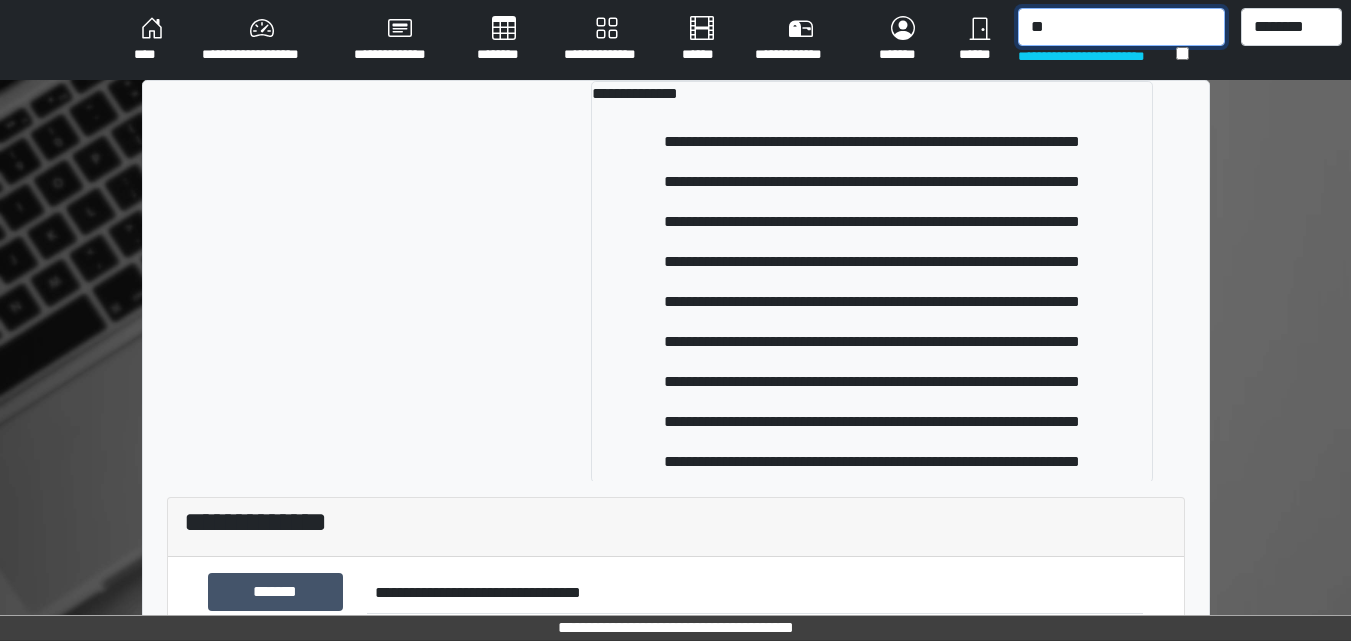 type on "*" 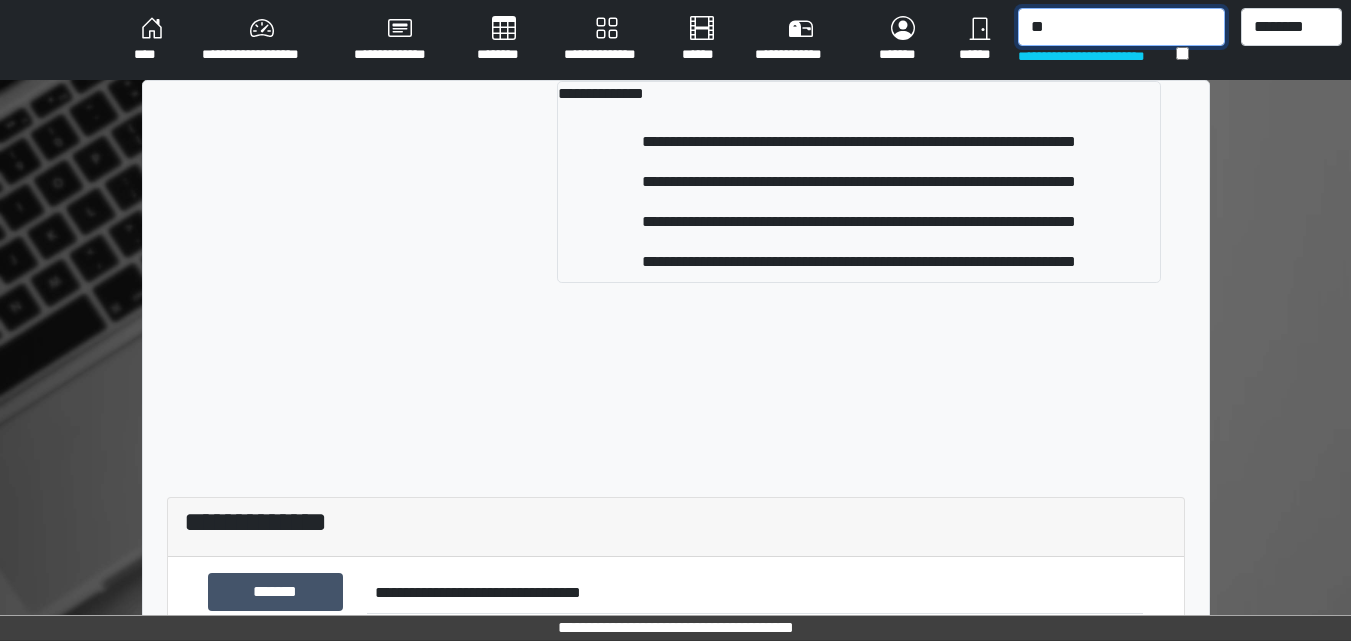 type on "*" 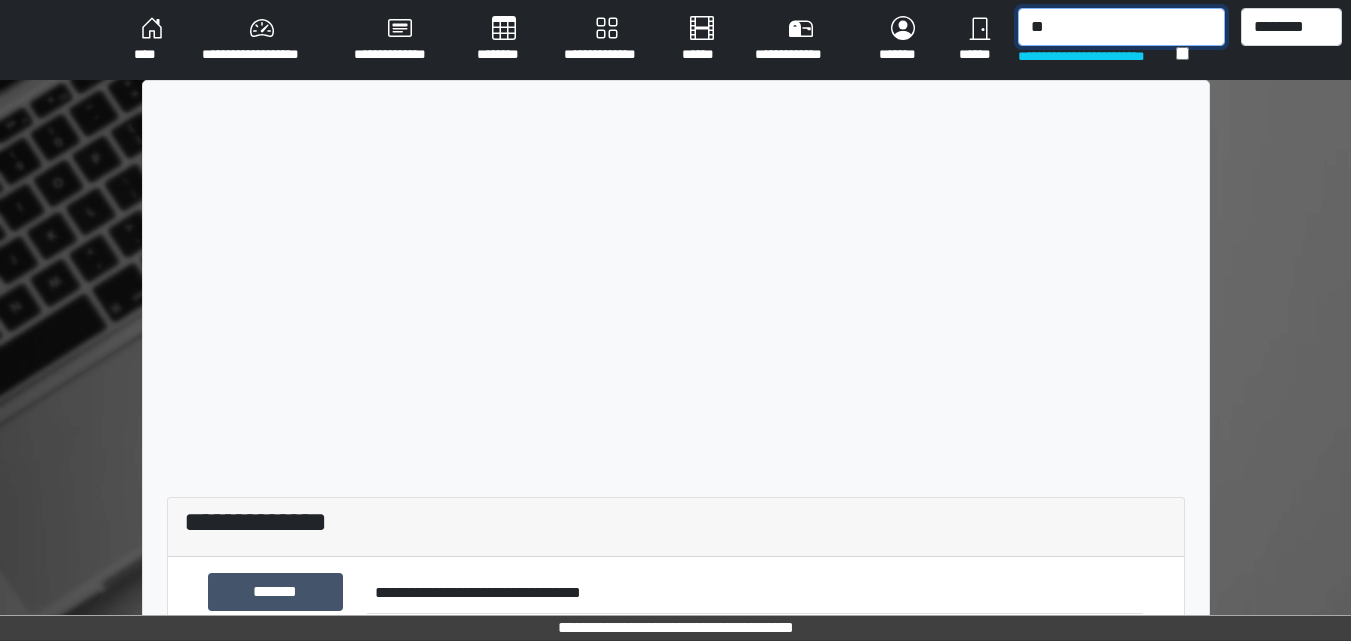 type on "*" 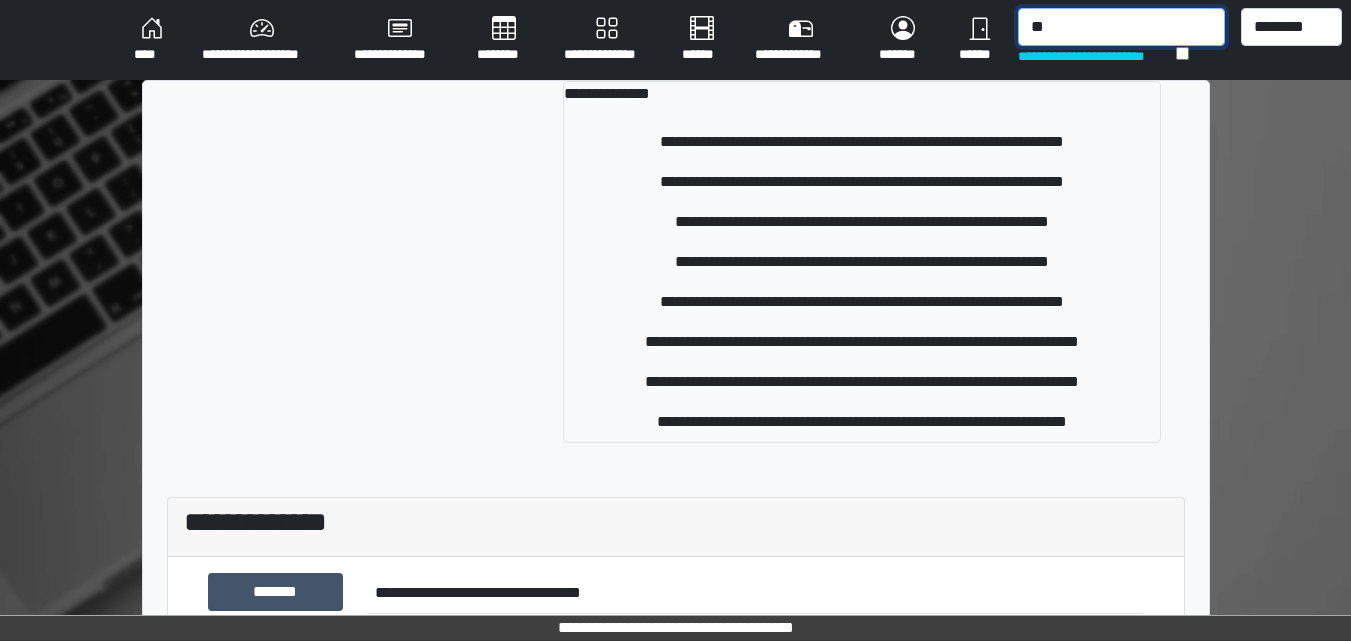 type on "*" 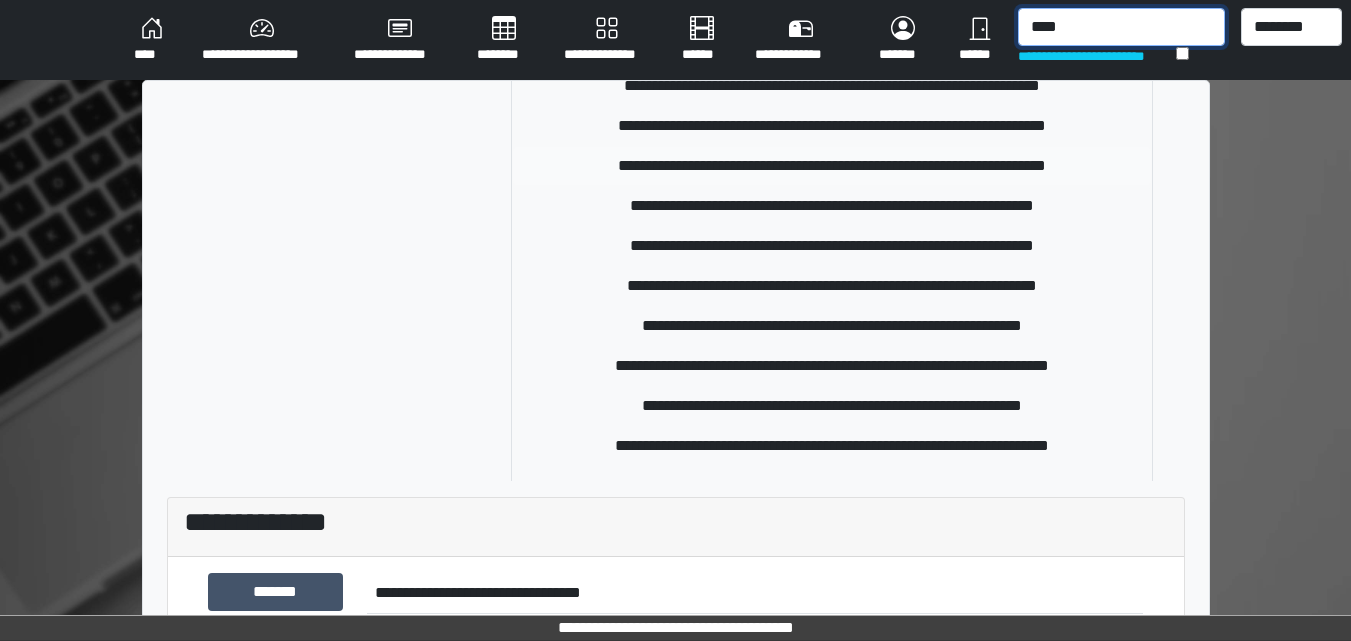 scroll, scrollTop: 200, scrollLeft: 0, axis: vertical 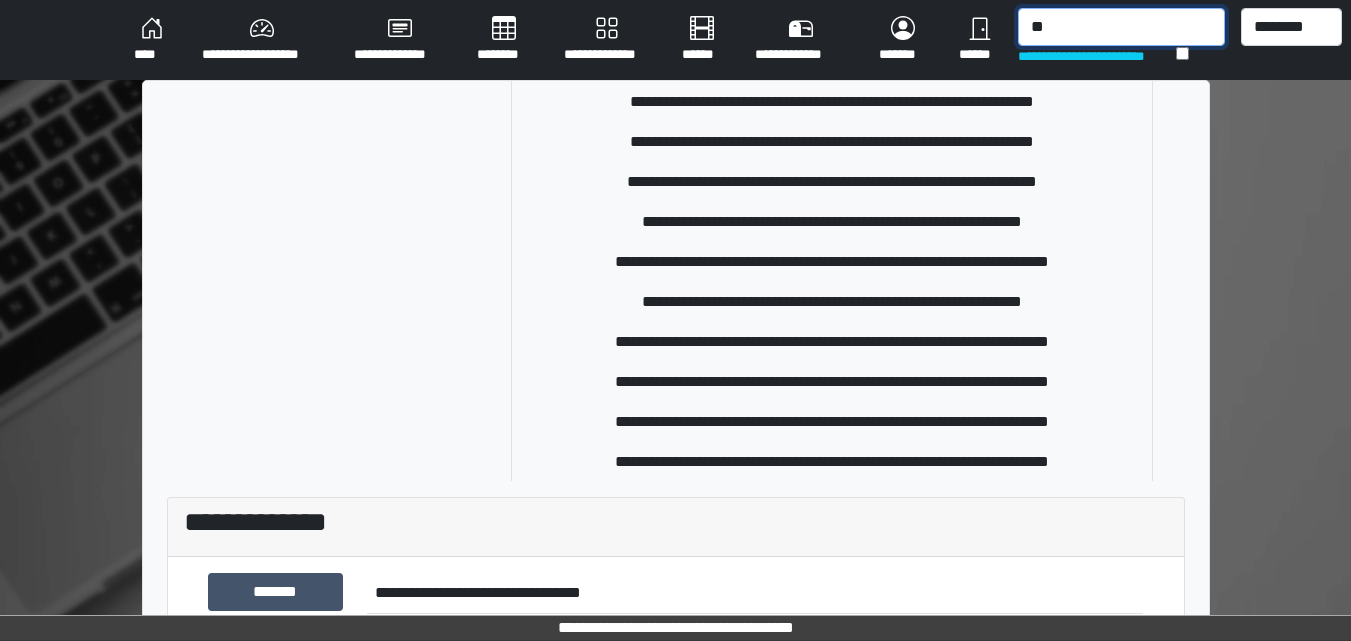 type on "*" 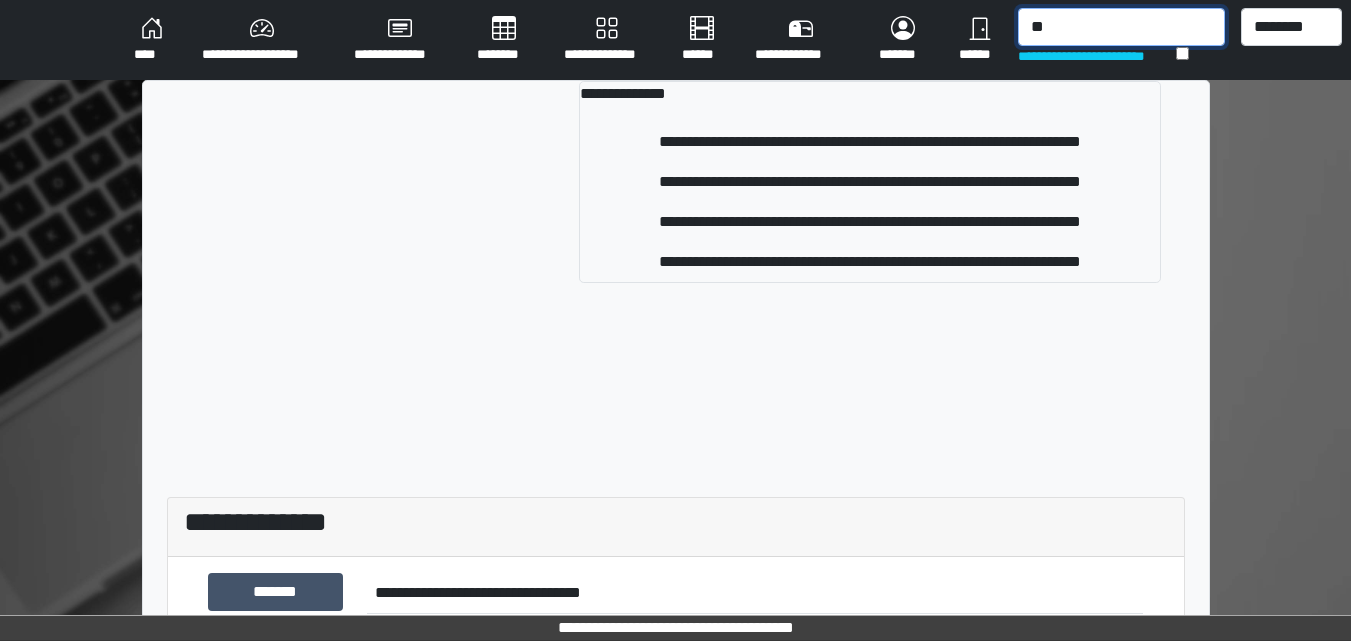 type on "*" 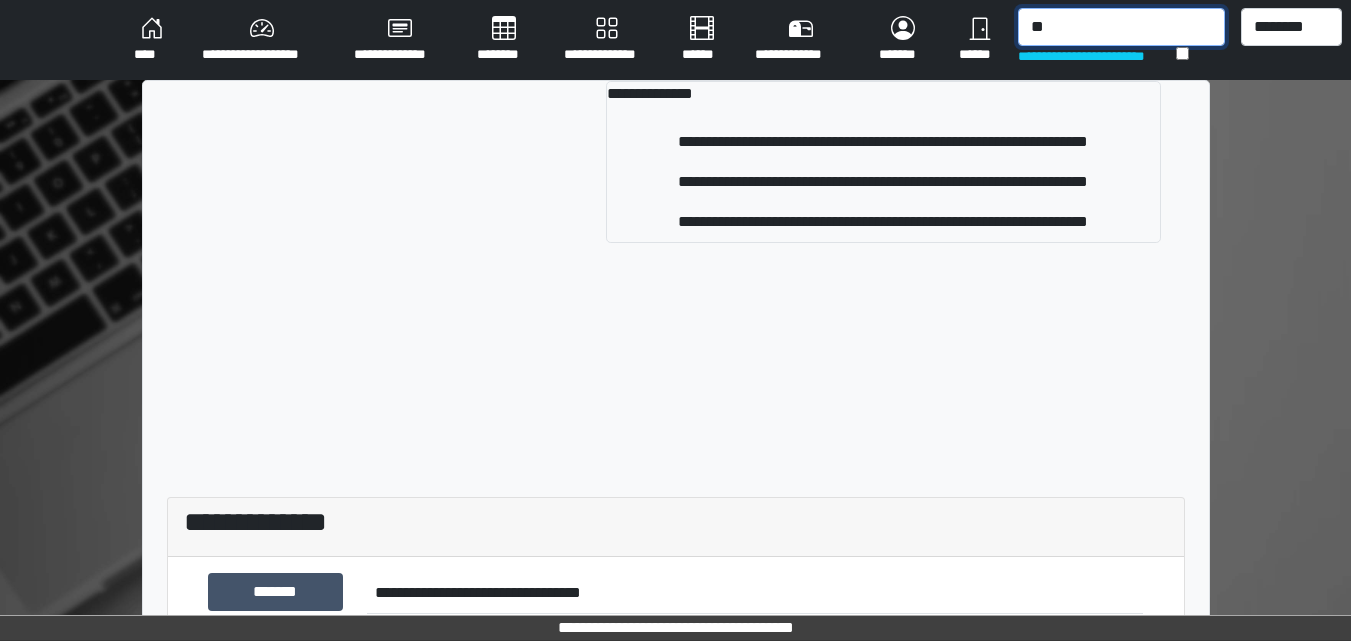 type on "*" 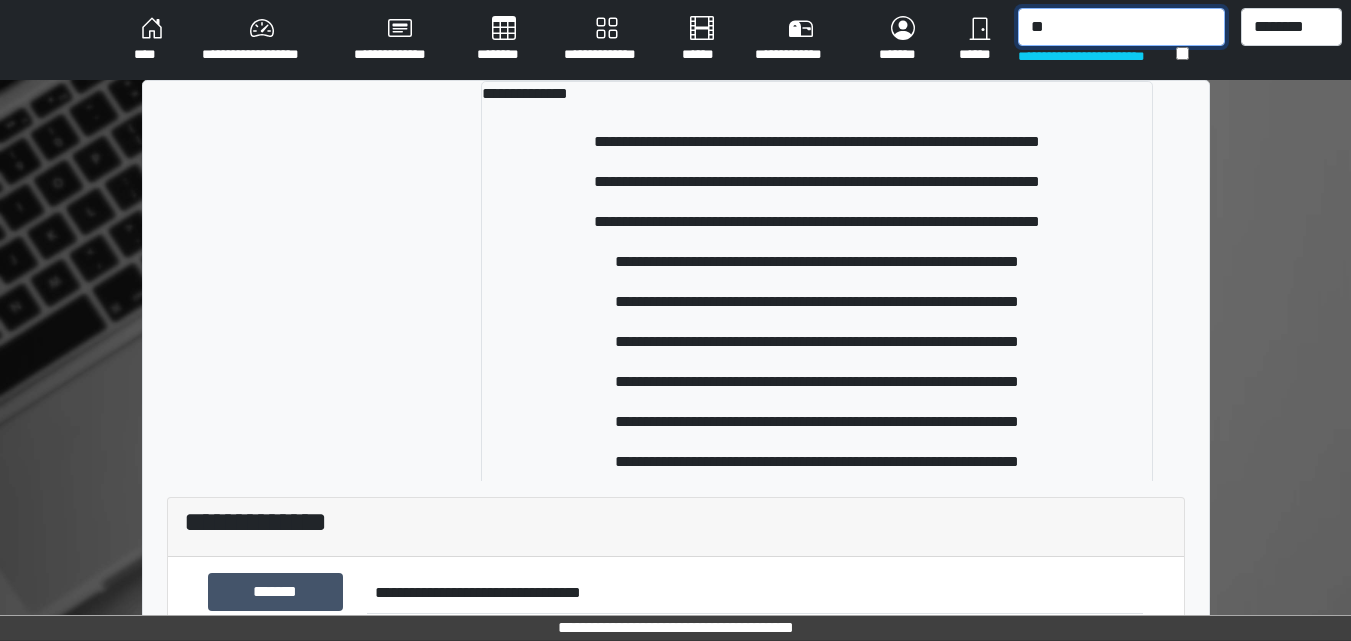 type on "*" 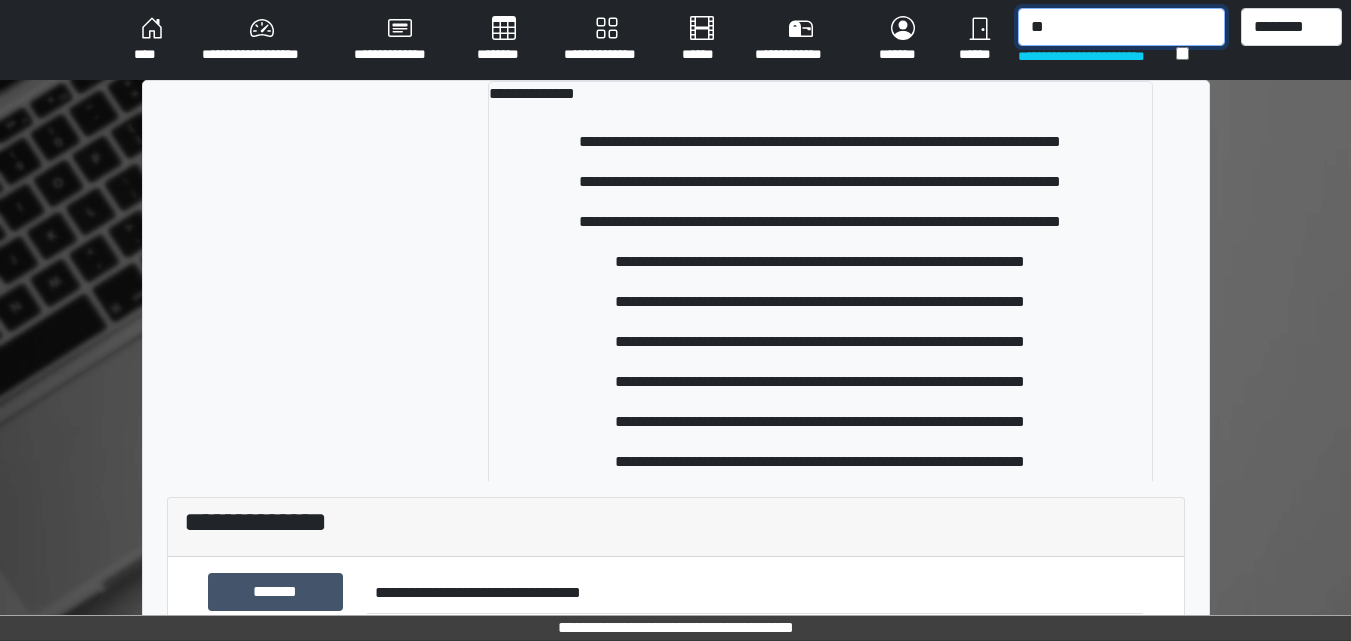 type on "*" 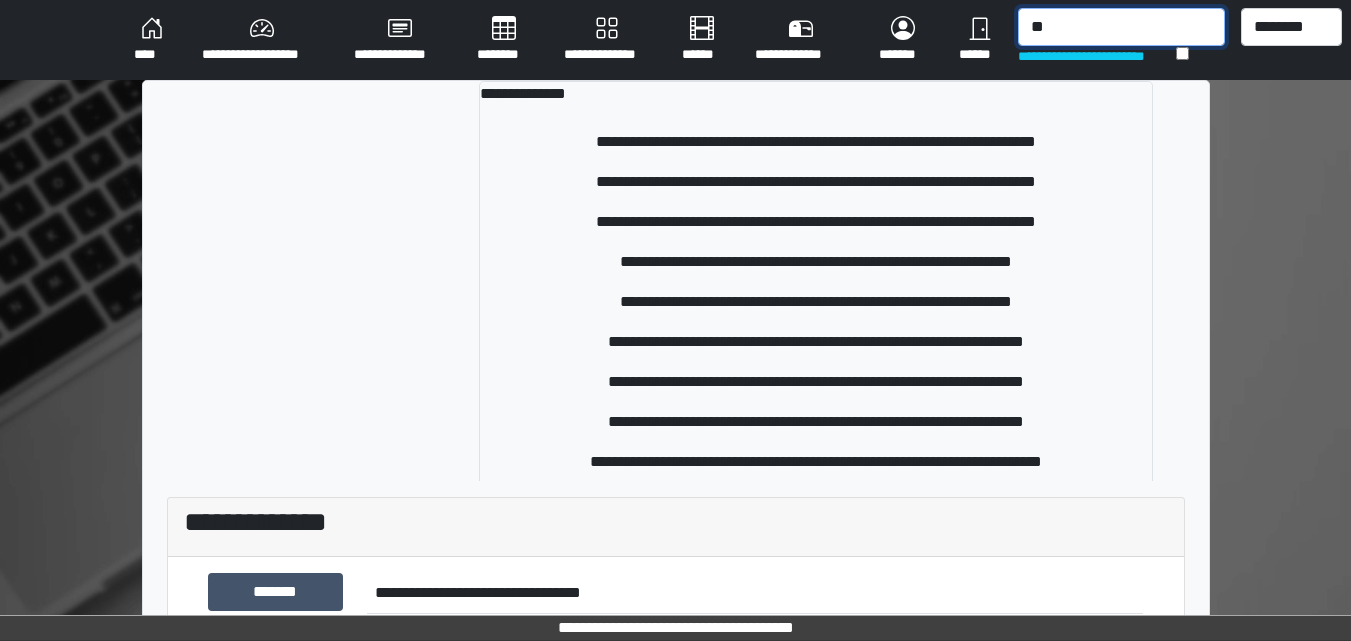 type on "*" 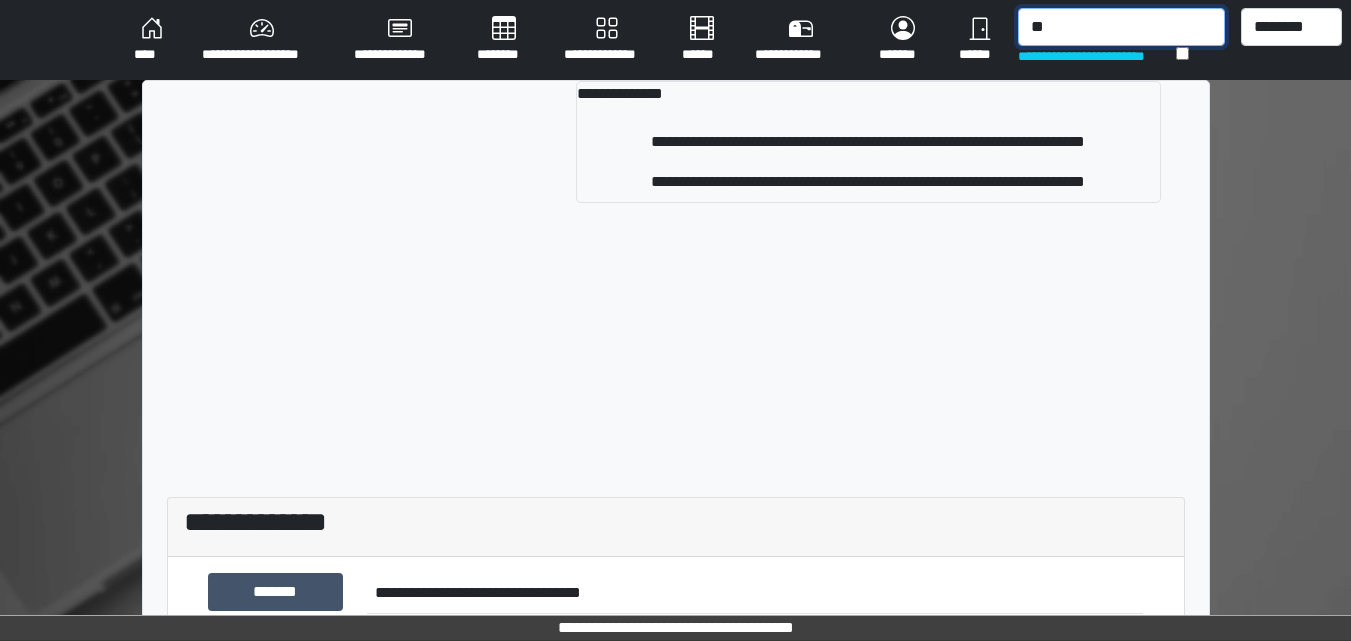 type on "*" 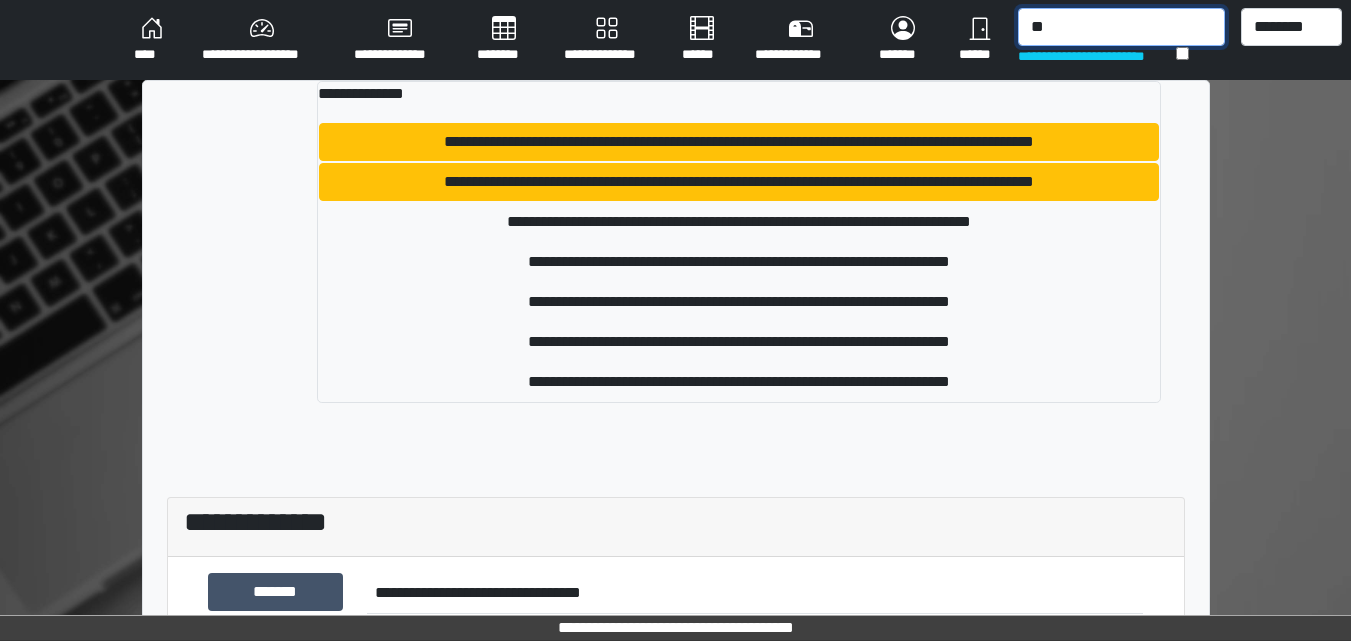 type on "*" 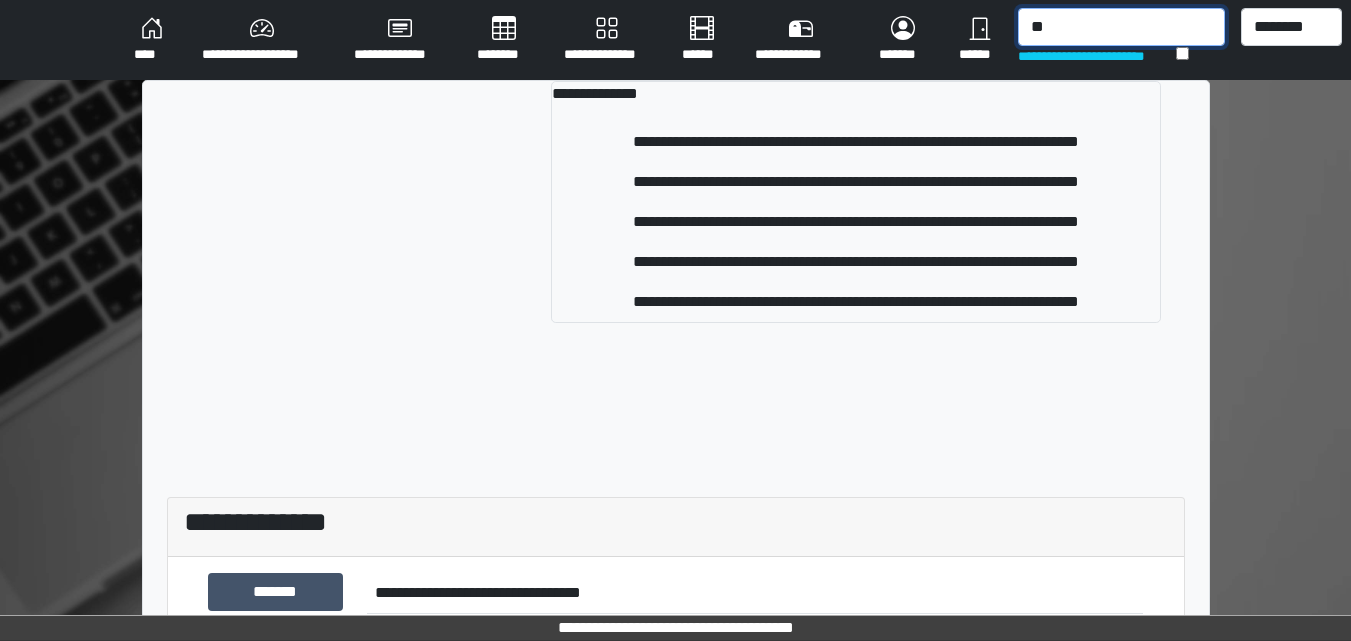 type on "*" 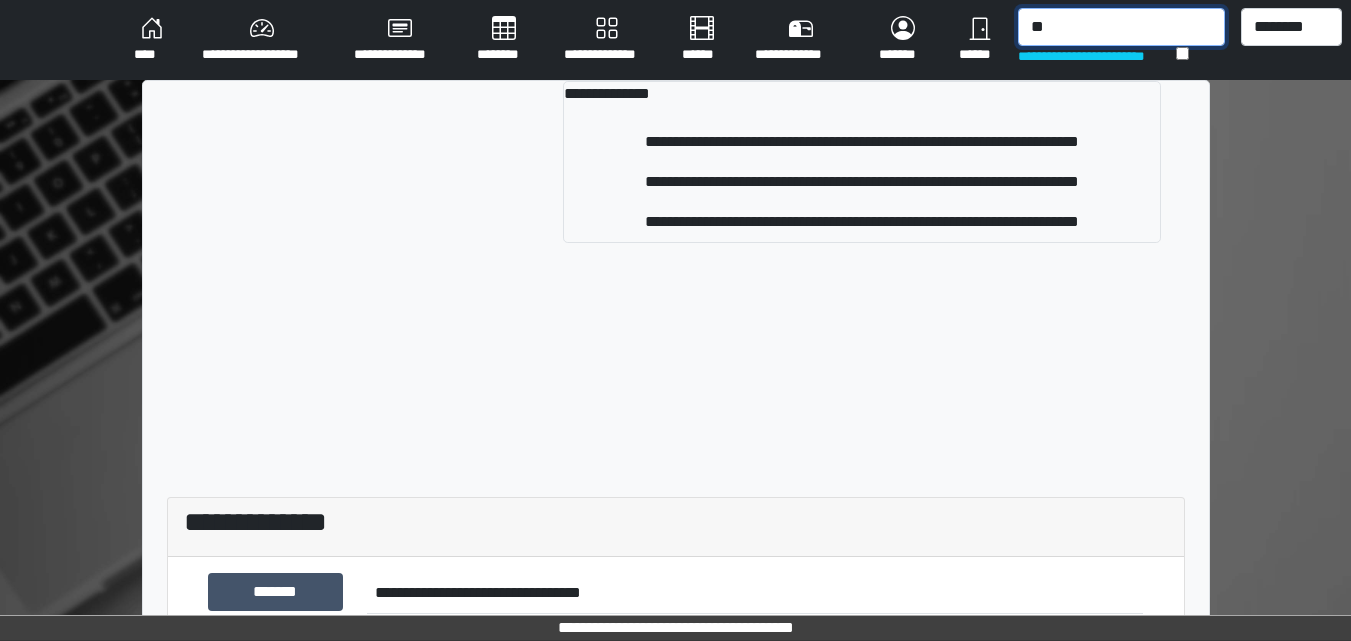 type on "*" 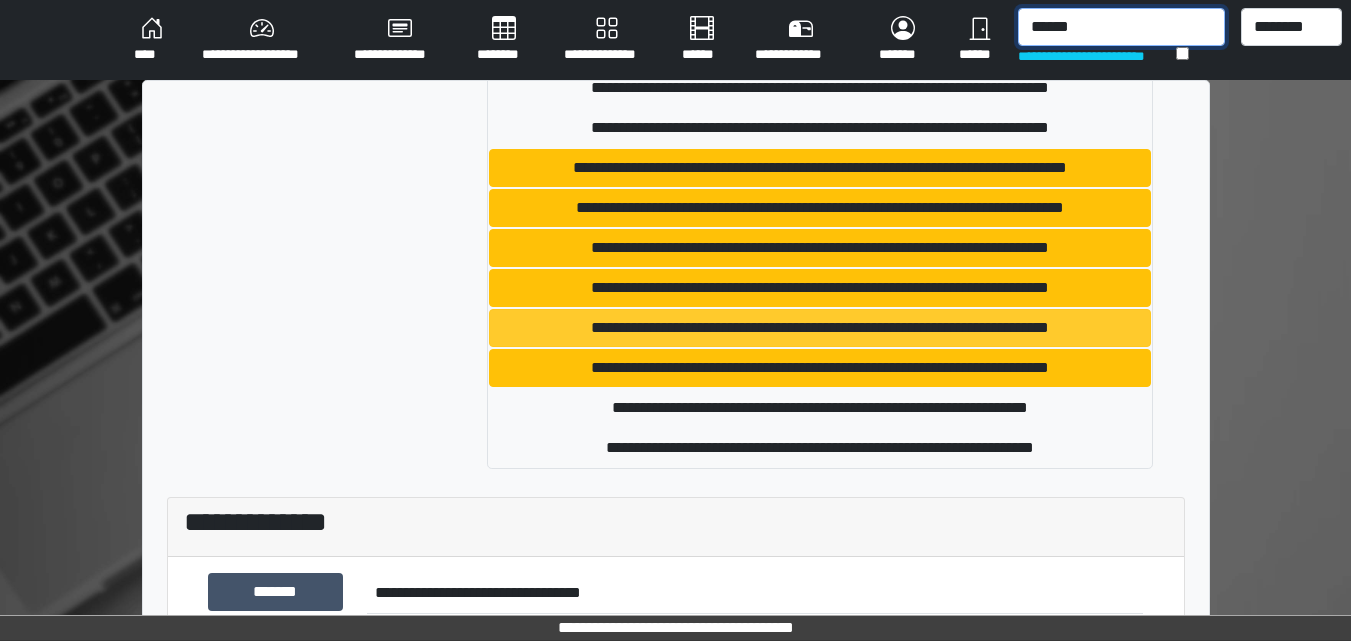 scroll, scrollTop: 218, scrollLeft: 0, axis: vertical 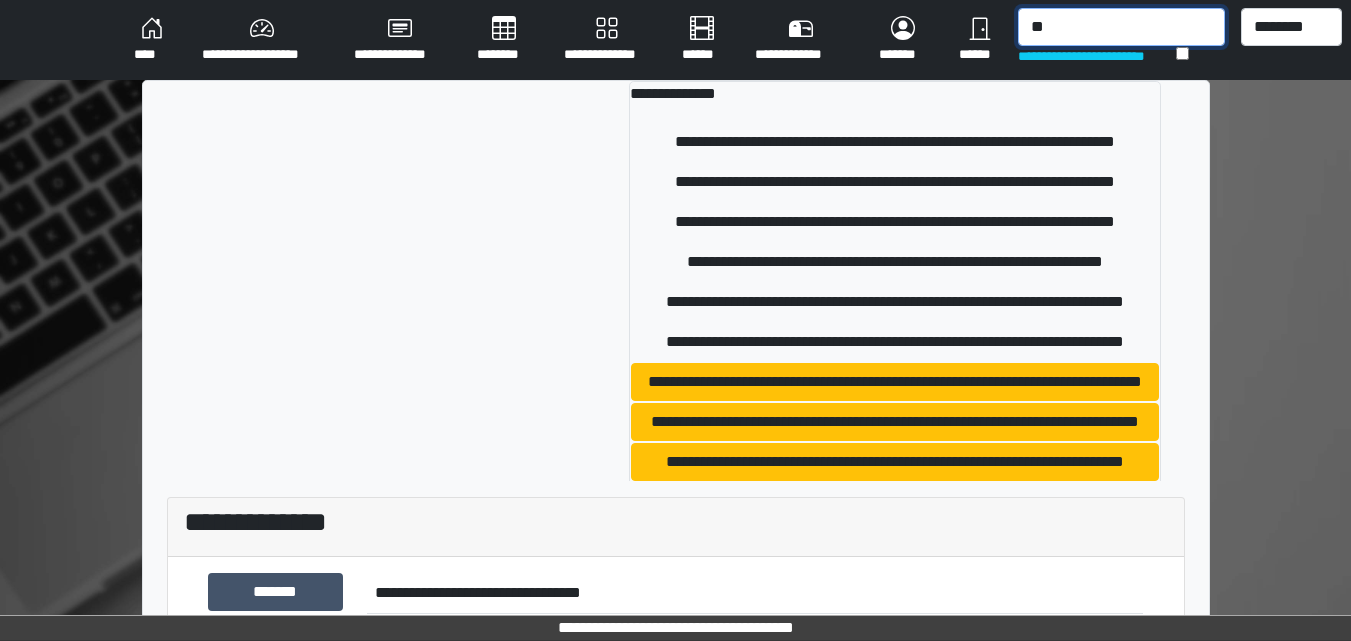 type on "*" 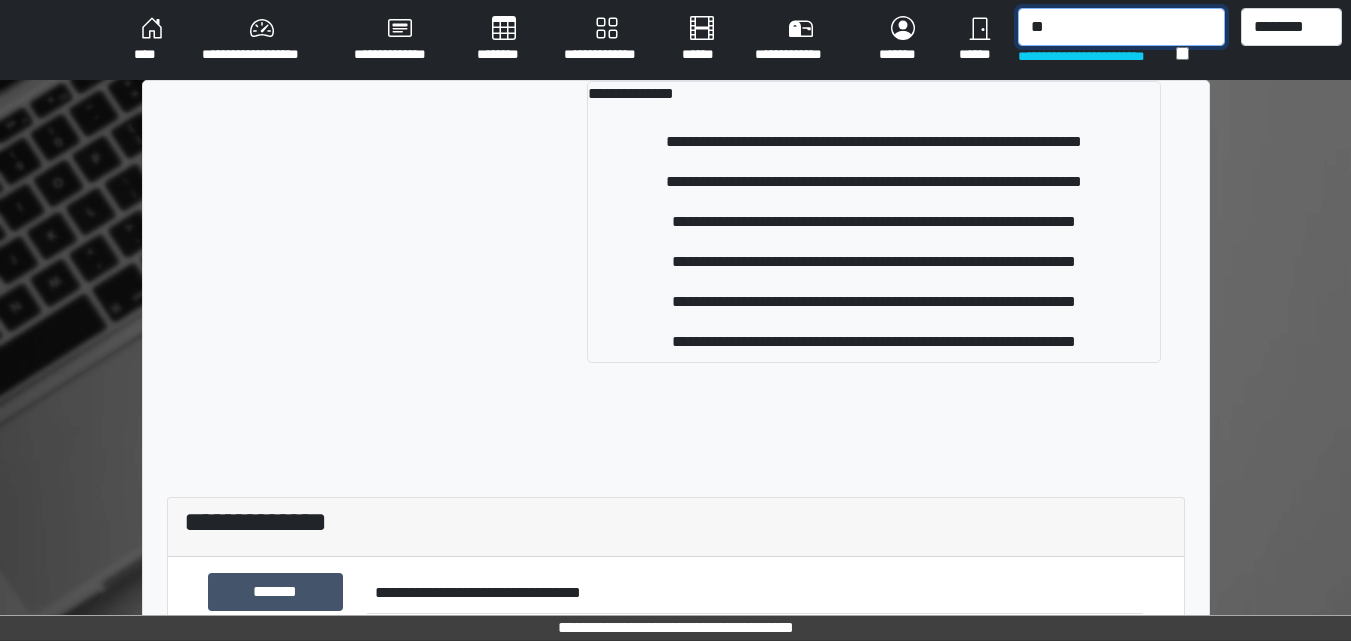 type on "*" 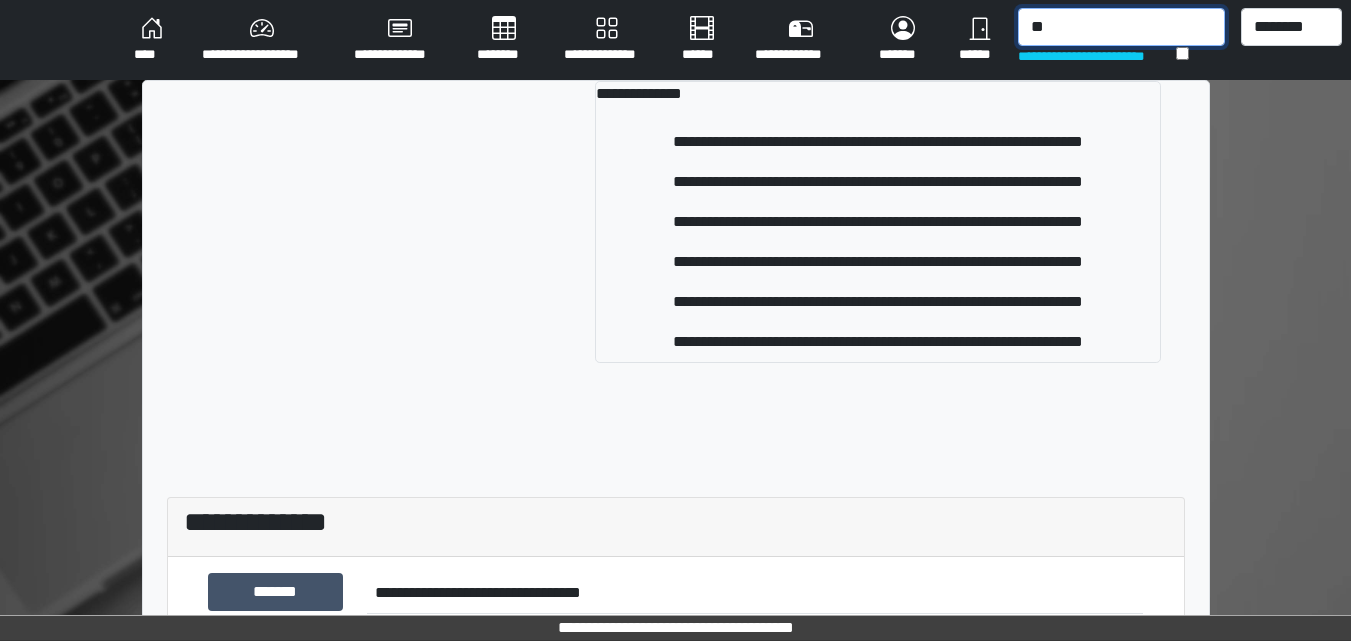 type on "*" 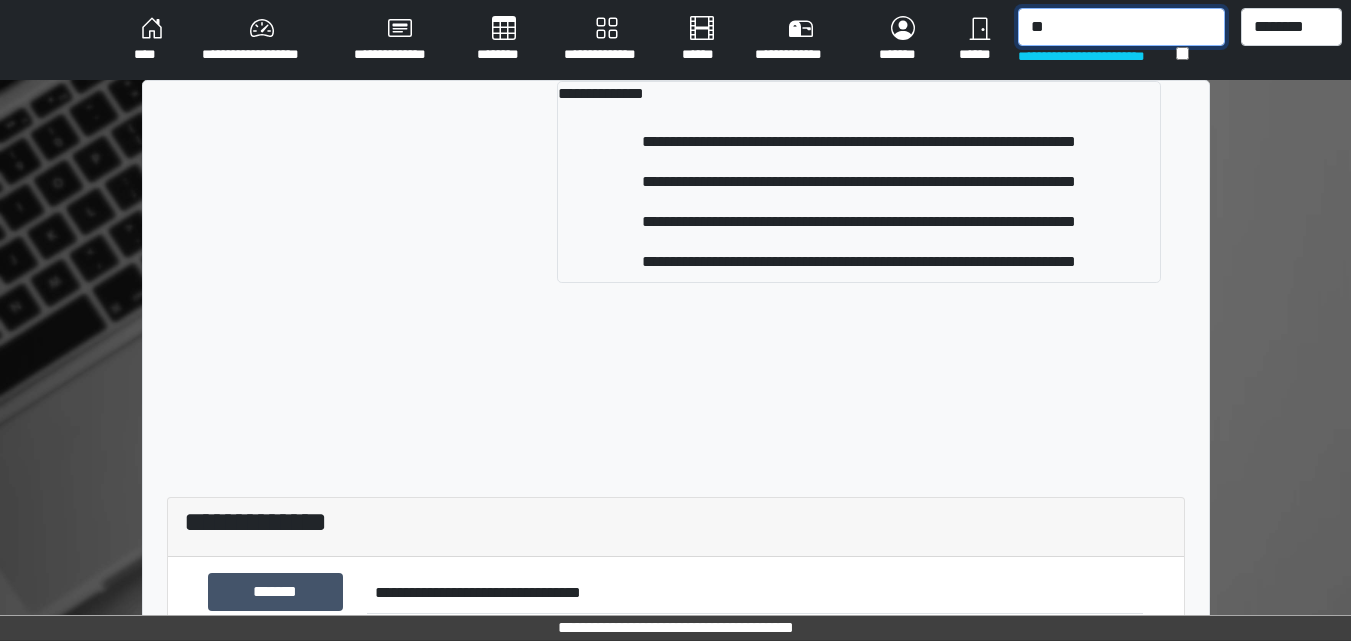 type on "*" 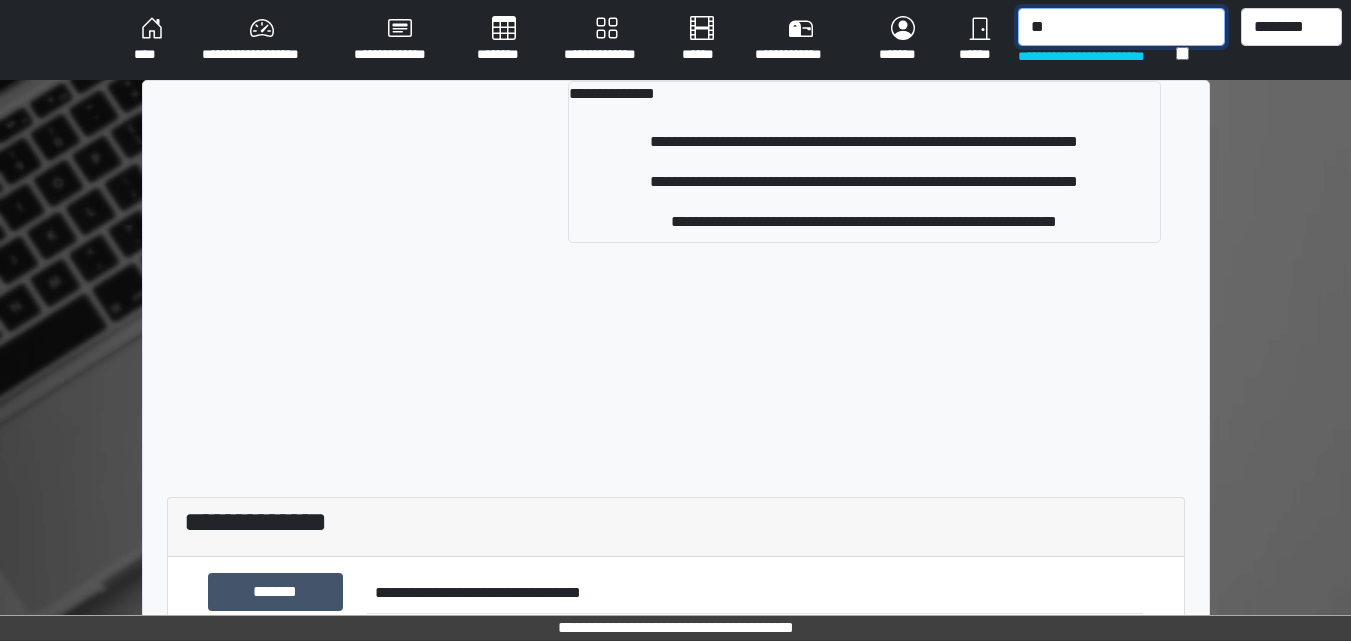 type on "*" 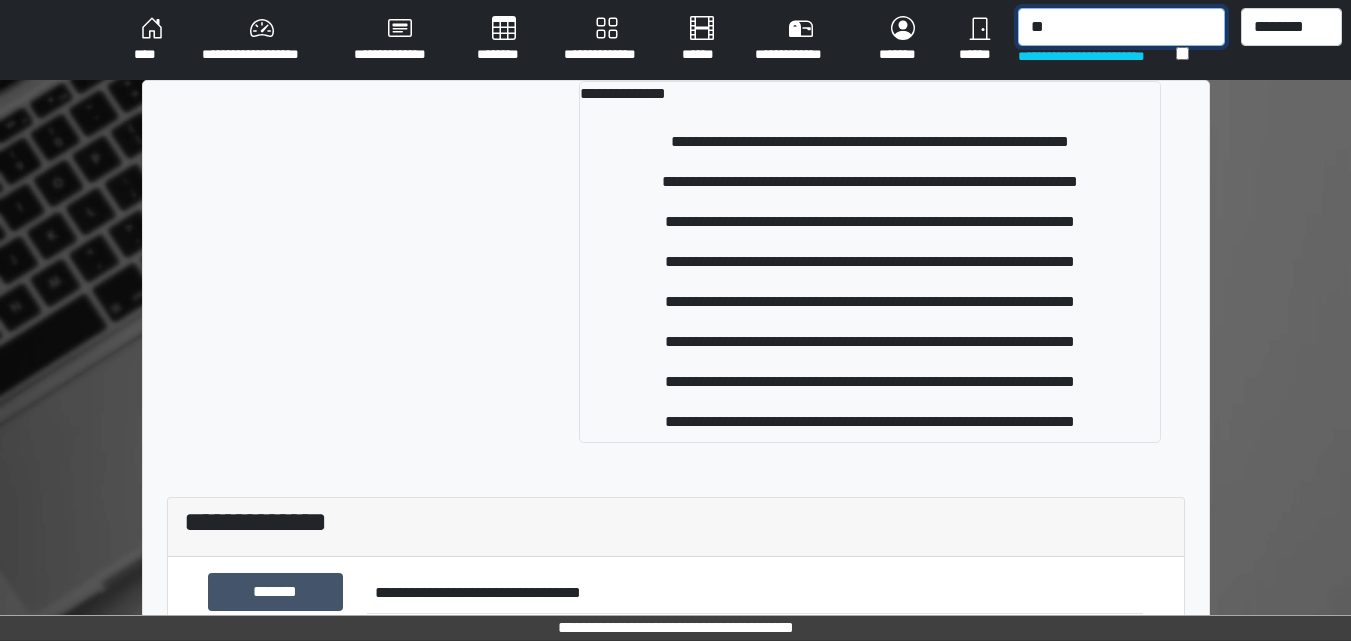 type on "*" 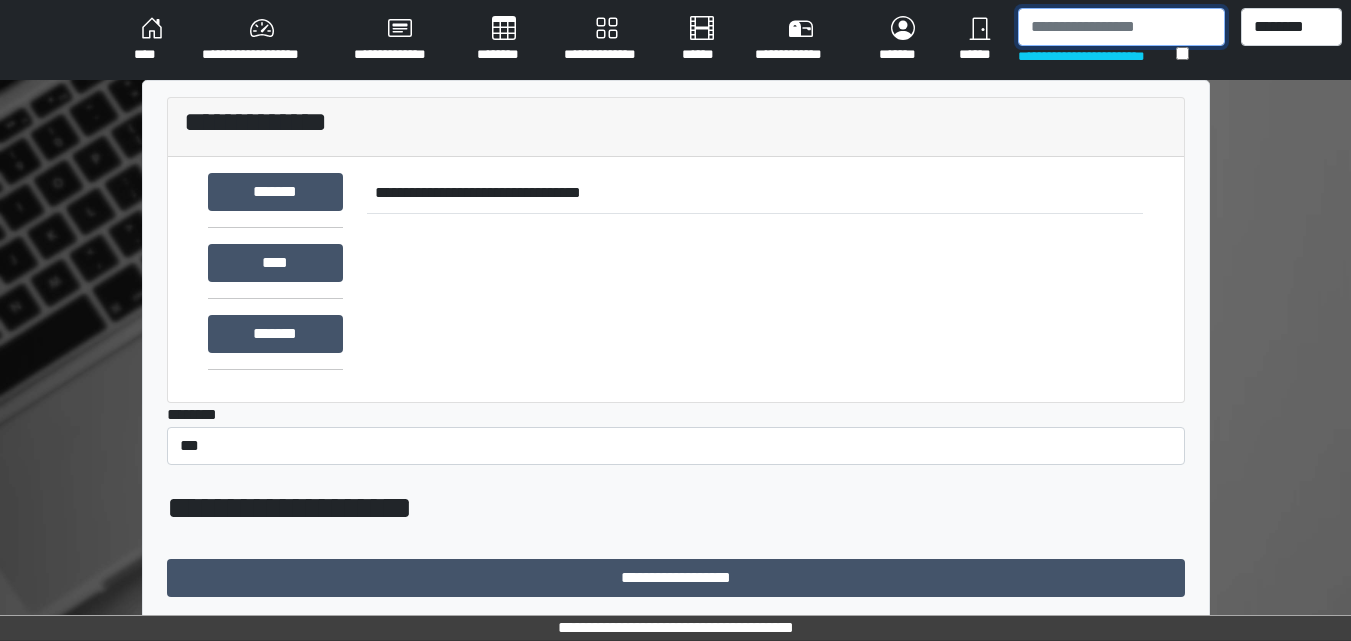 type on "*" 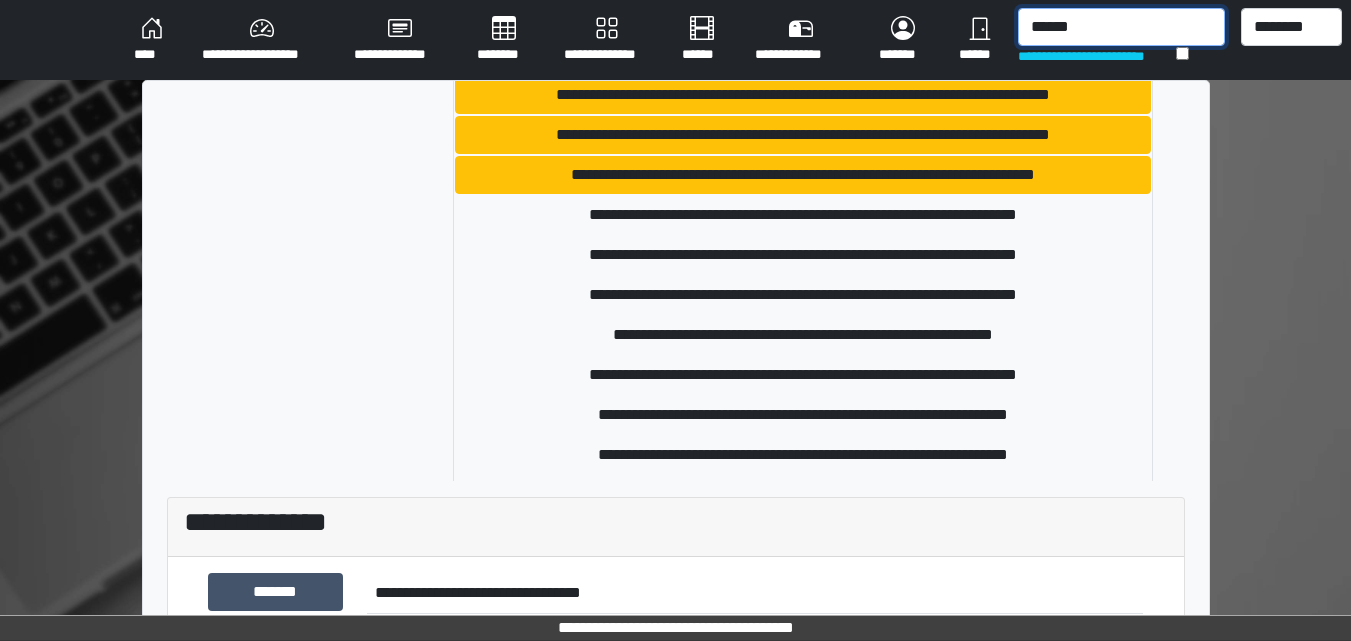 scroll, scrollTop: 600, scrollLeft: 0, axis: vertical 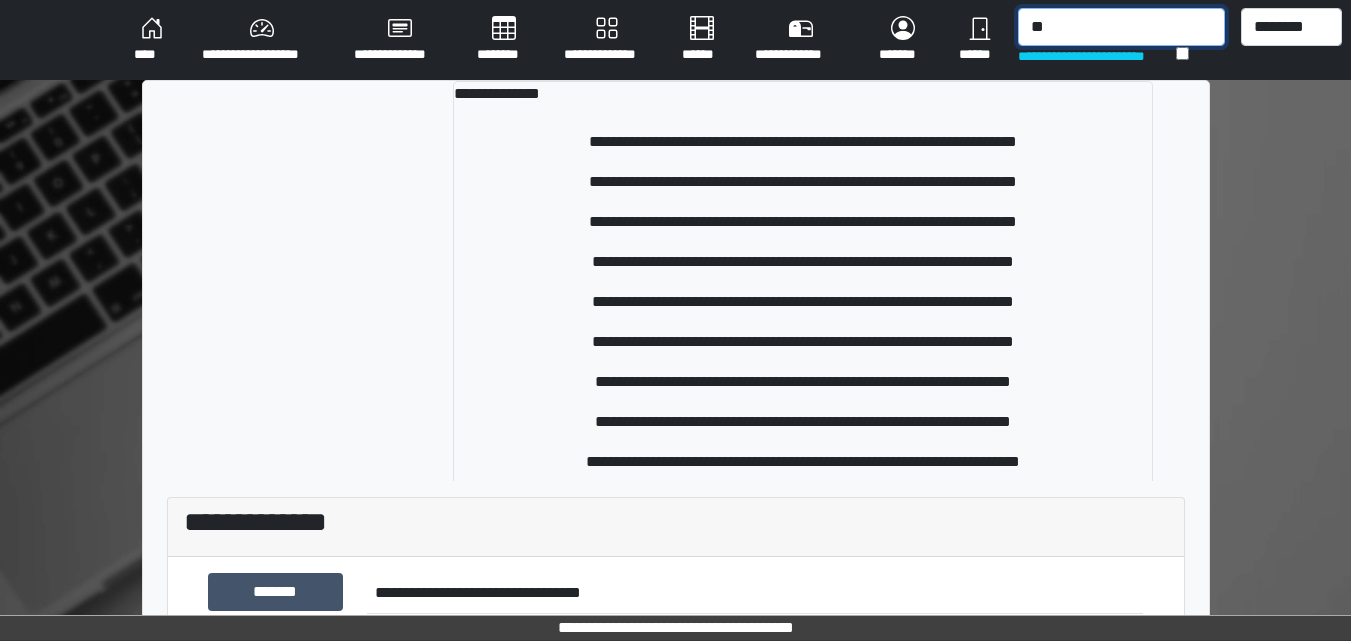 type on "*" 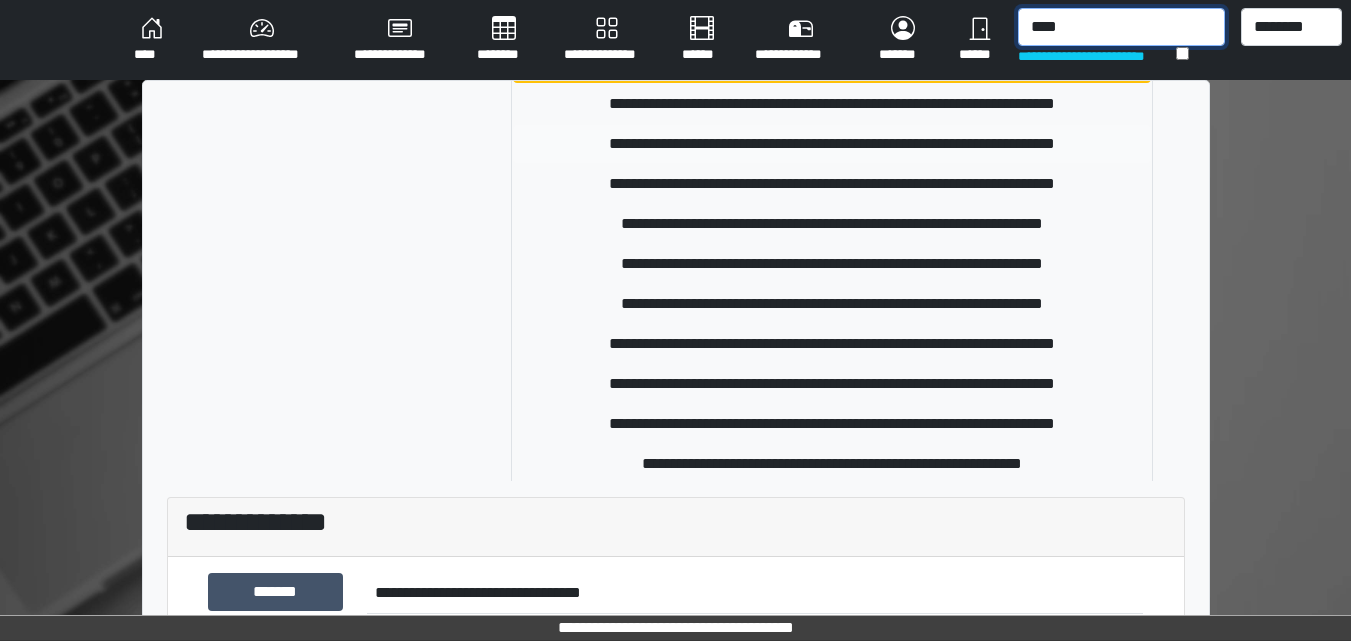 scroll, scrollTop: 800, scrollLeft: 0, axis: vertical 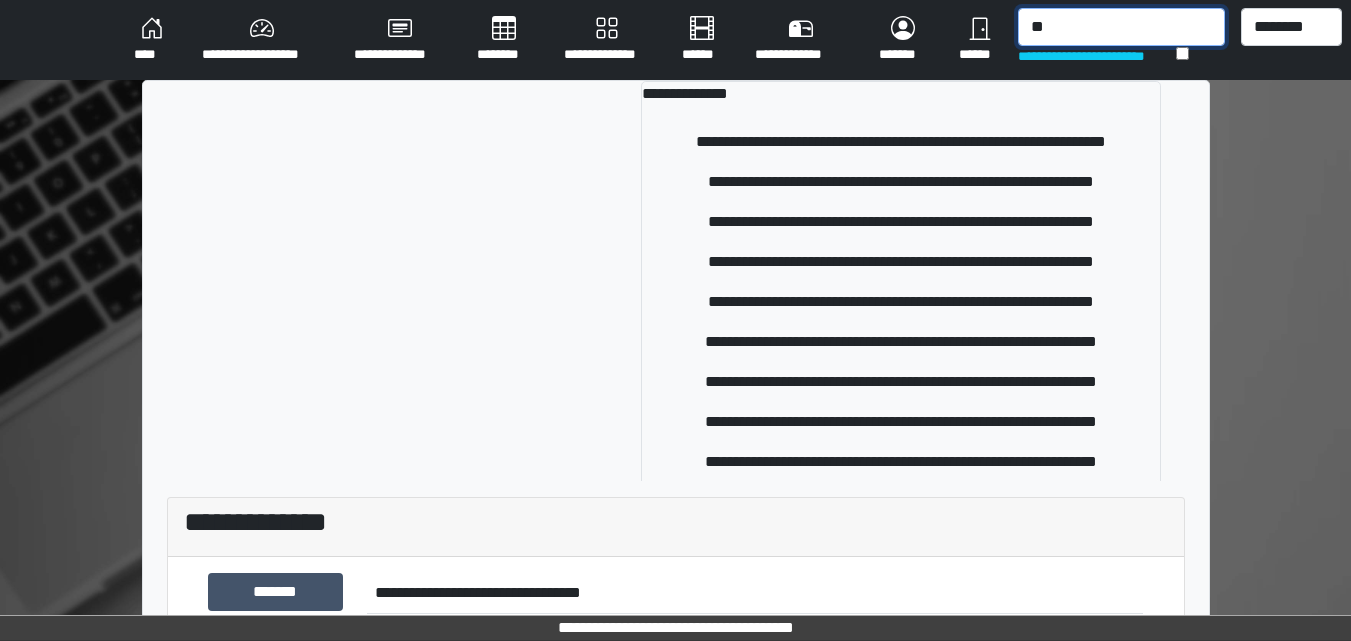 type on "*" 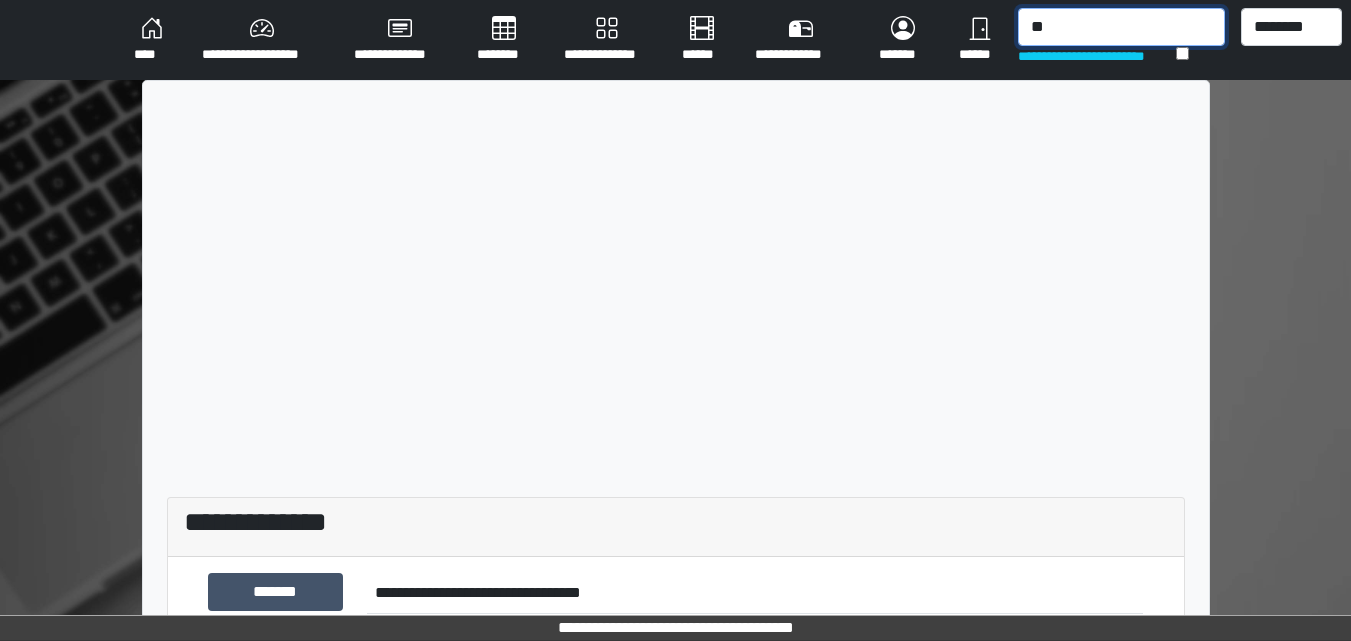 type on "*" 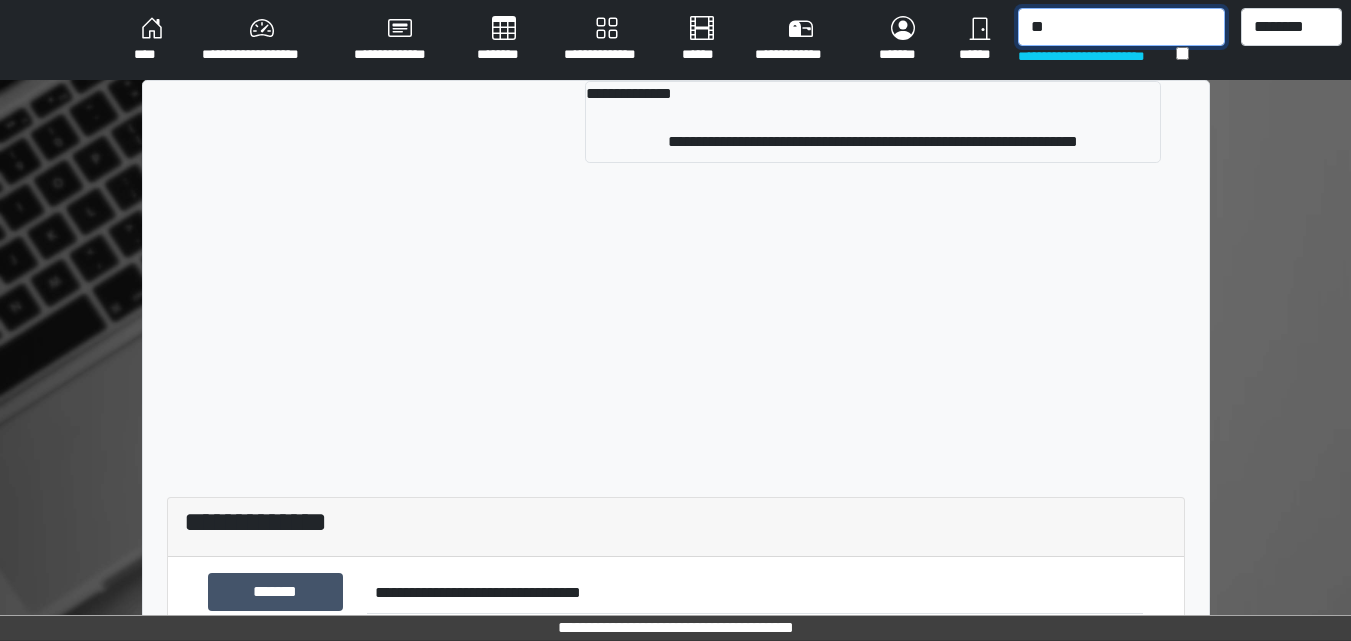 type on "*" 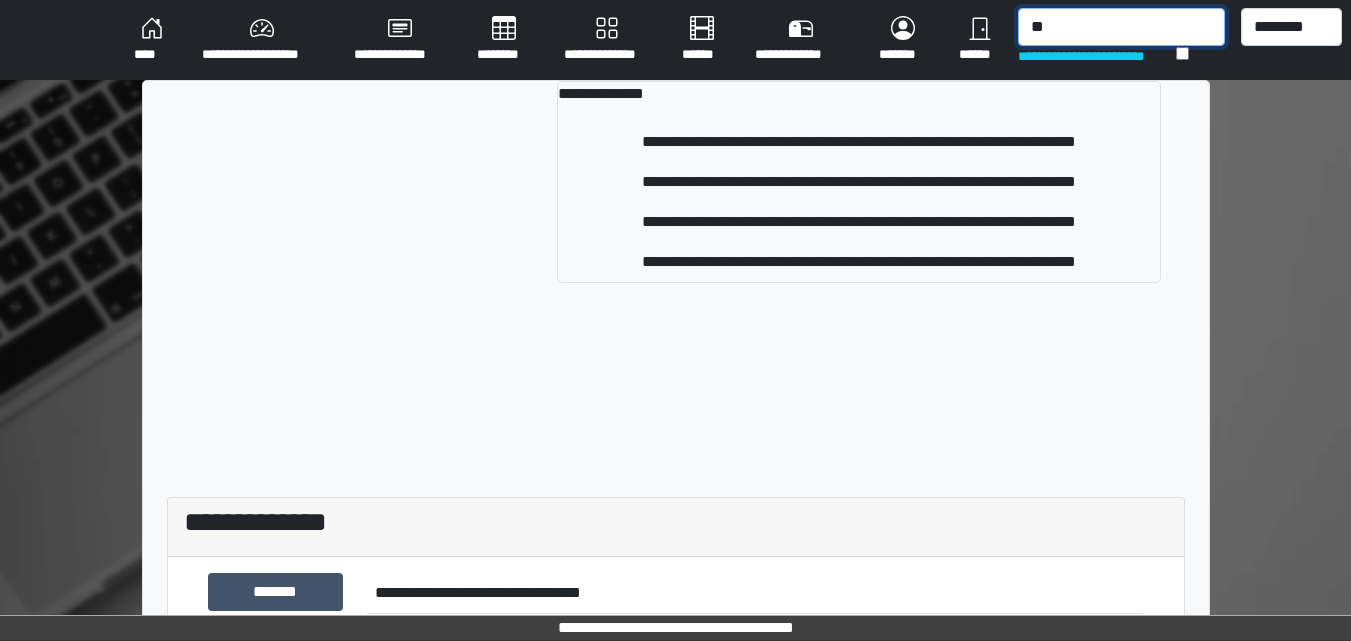 type on "*" 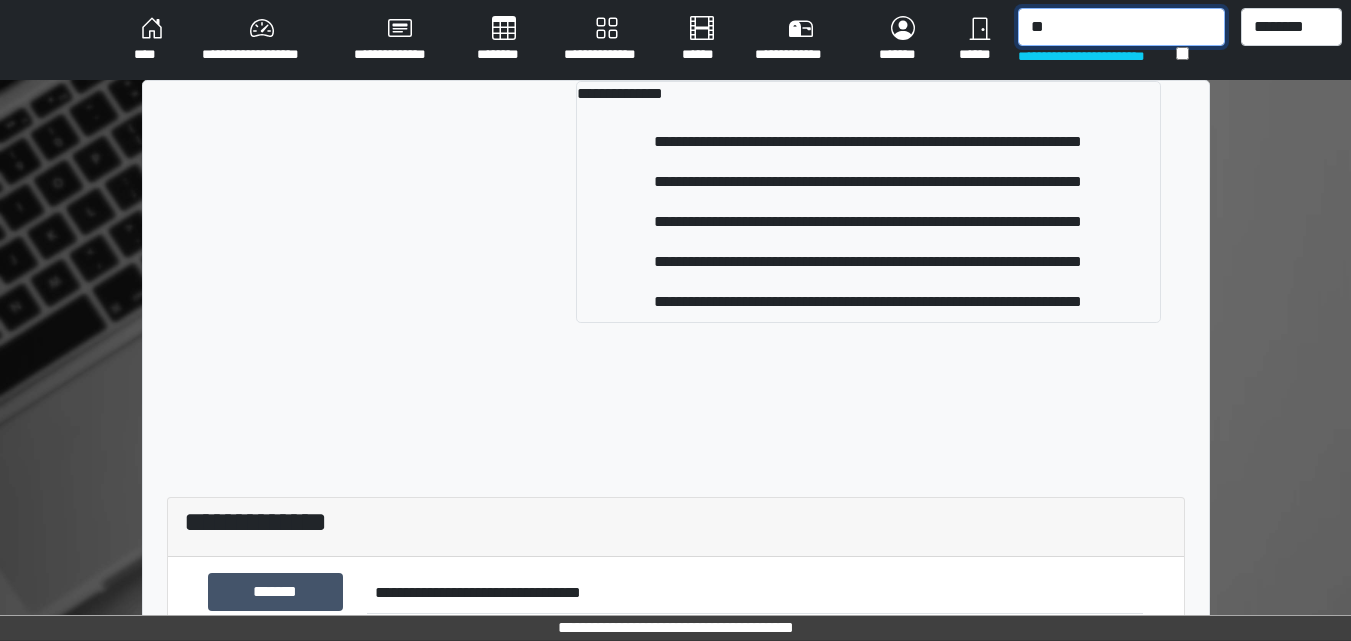 type on "*" 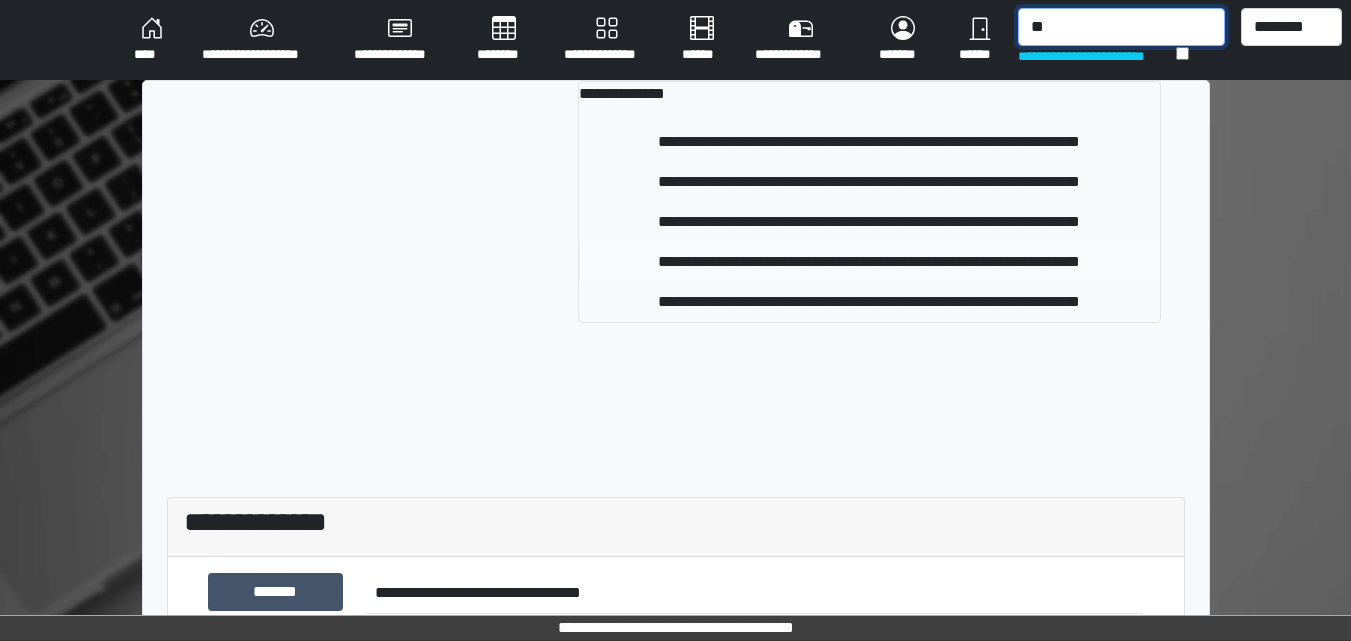 type on "*" 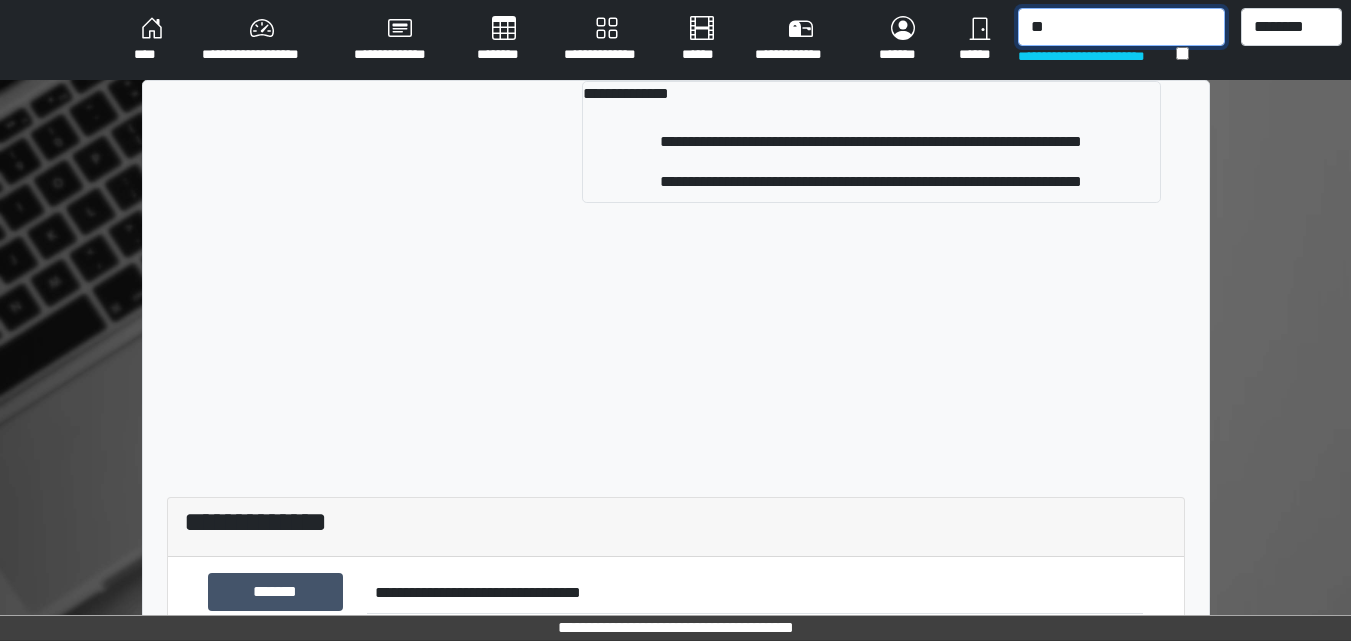 type on "*" 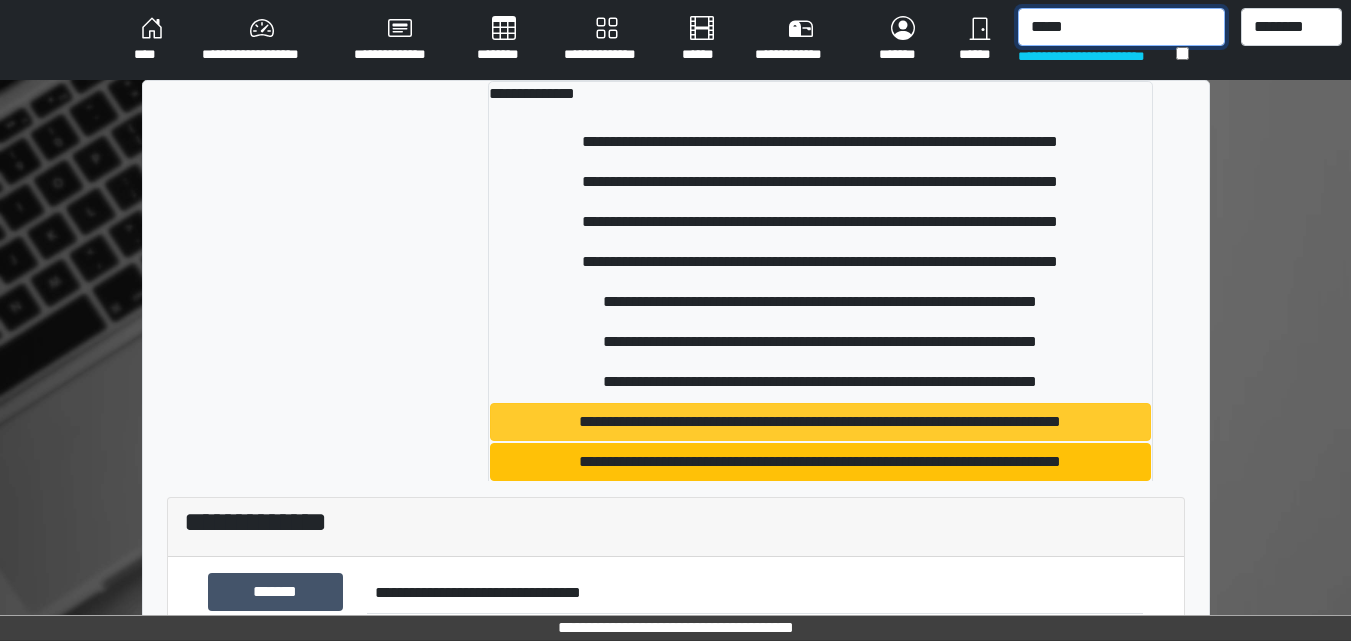 type on "*****" 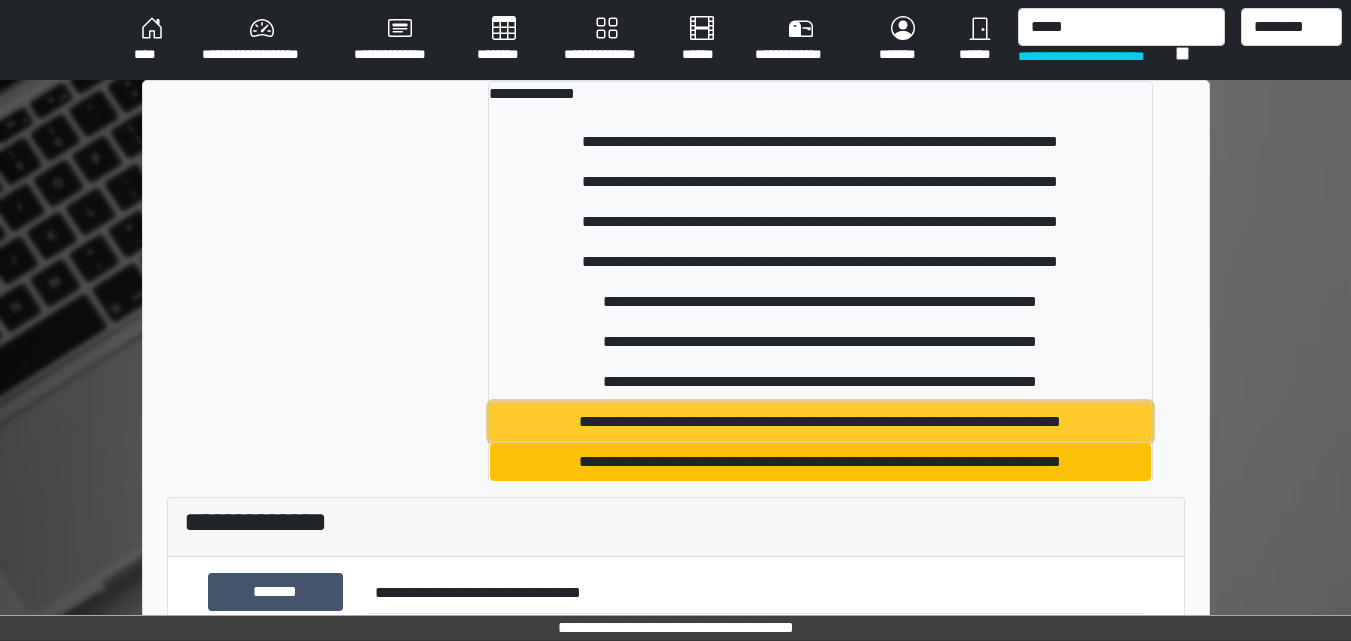 click on "**********" at bounding box center (820, 422) 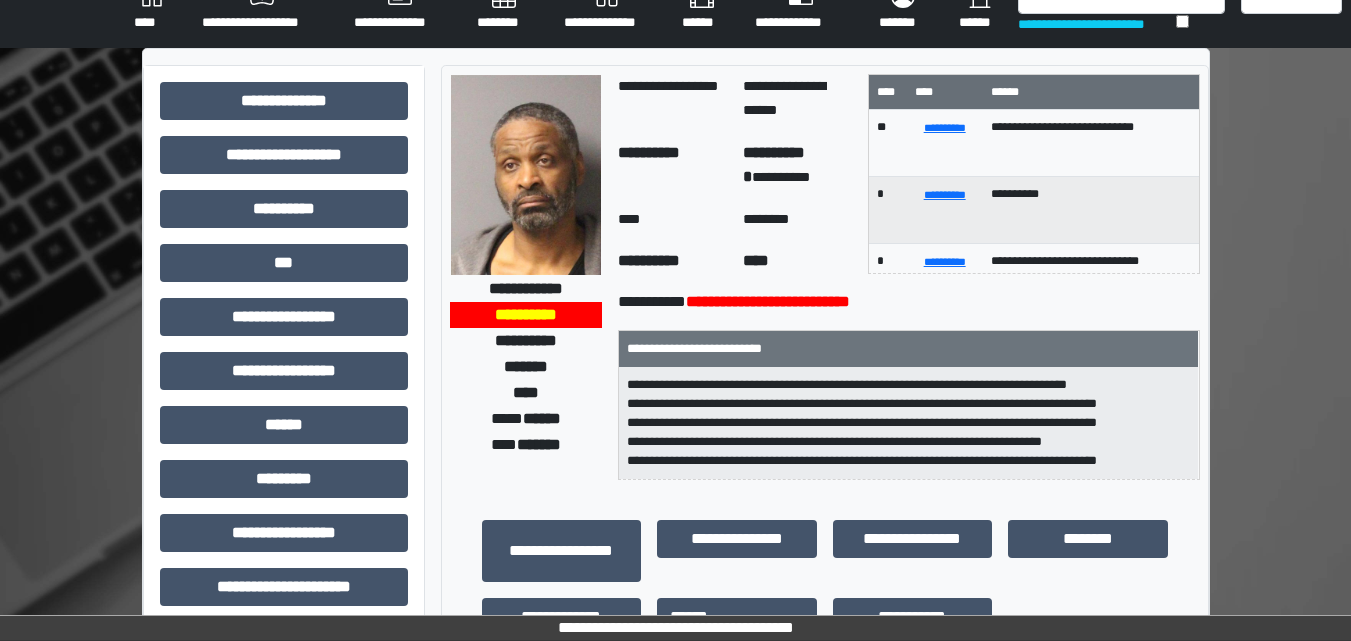 scroll, scrollTop: 0, scrollLeft: 0, axis: both 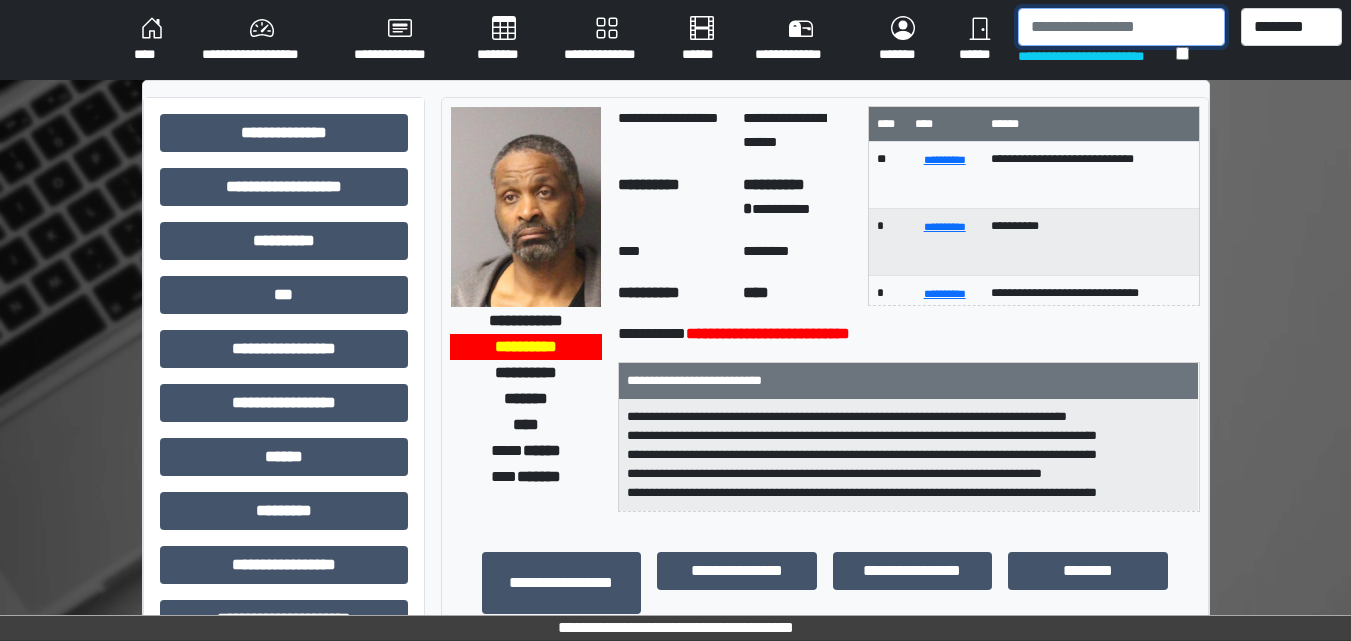 click at bounding box center [1121, 27] 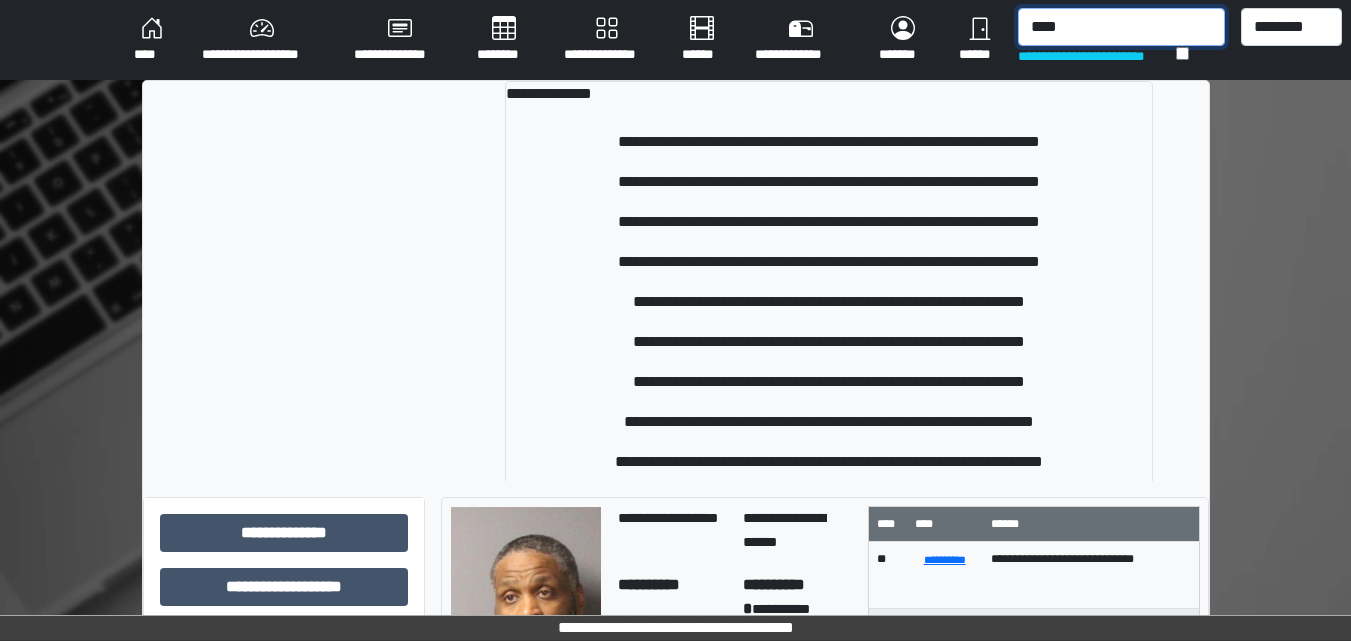 type on "****" 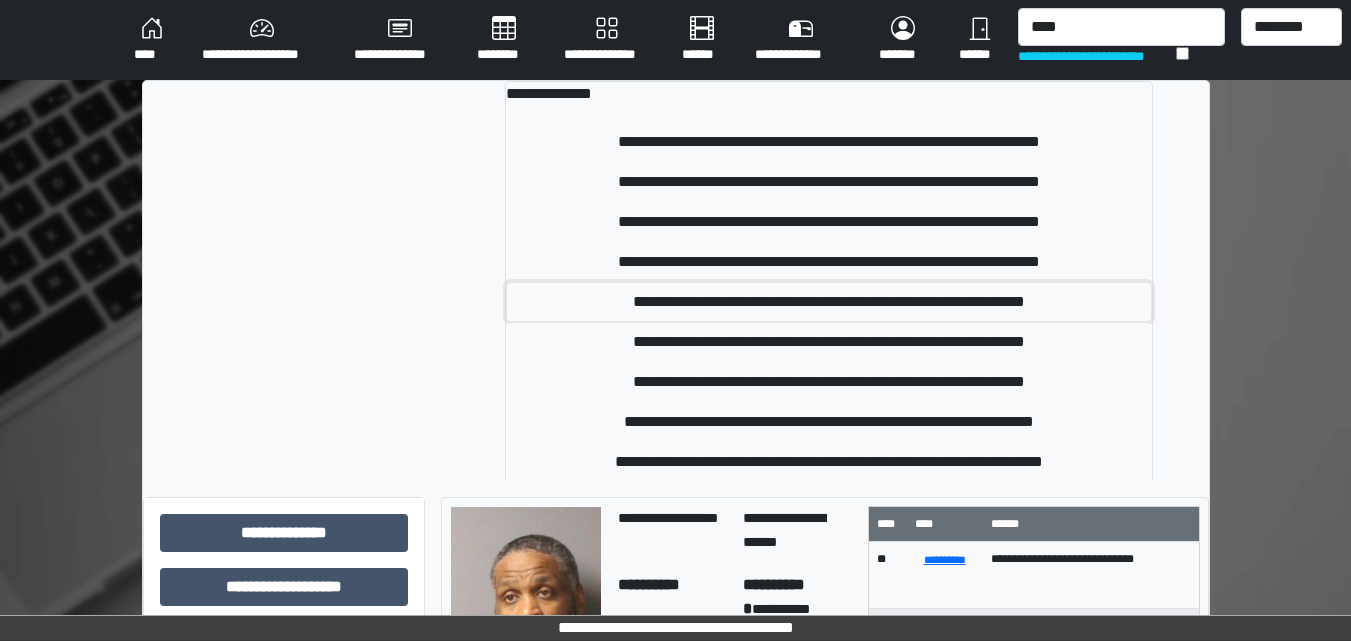 click on "**********" at bounding box center [829, 302] 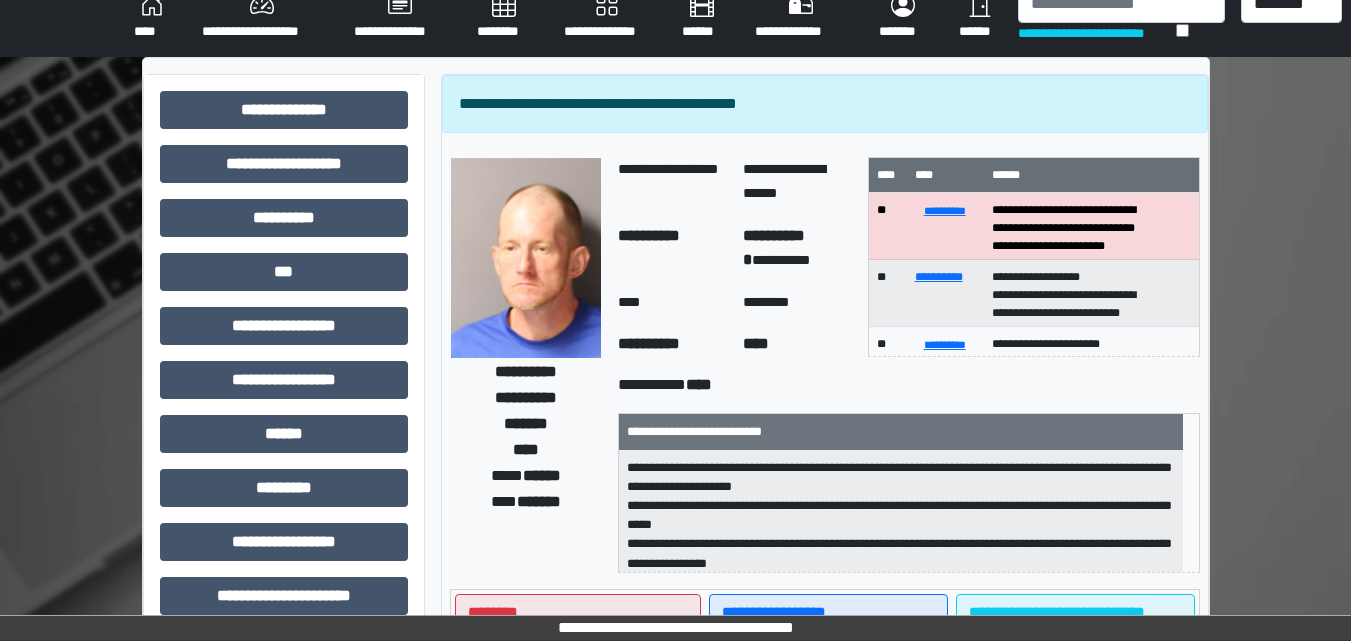 scroll, scrollTop: 100, scrollLeft: 0, axis: vertical 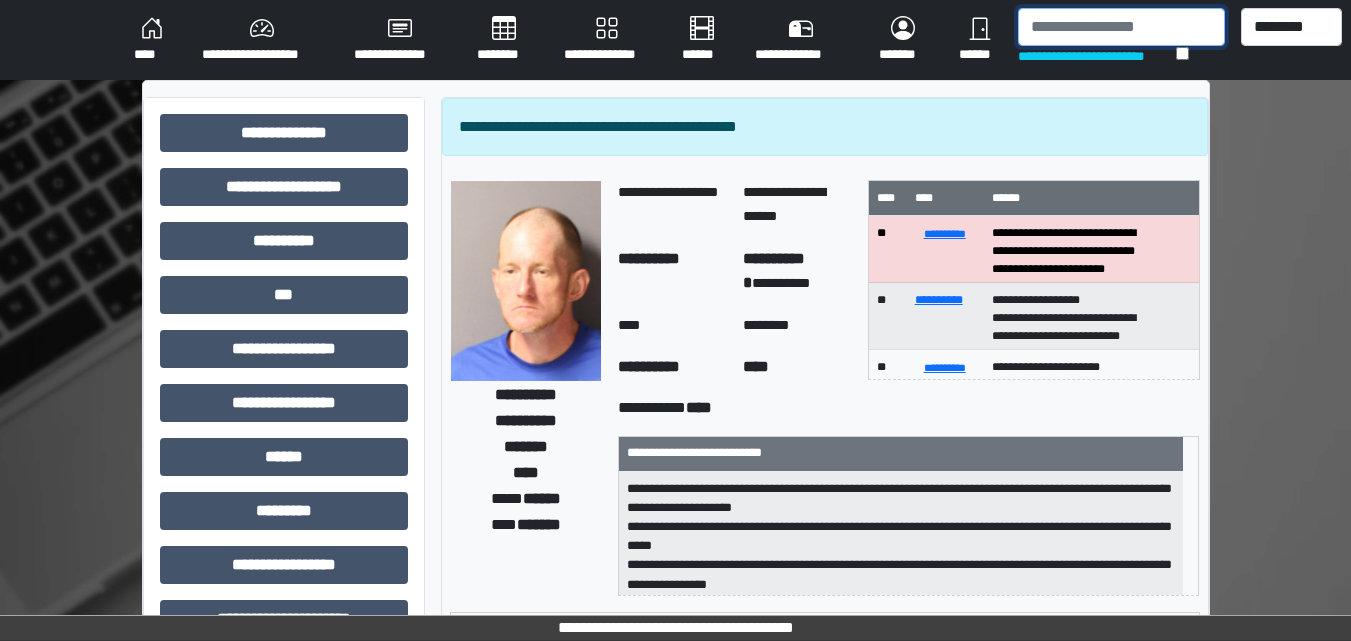 click at bounding box center (1121, 27) 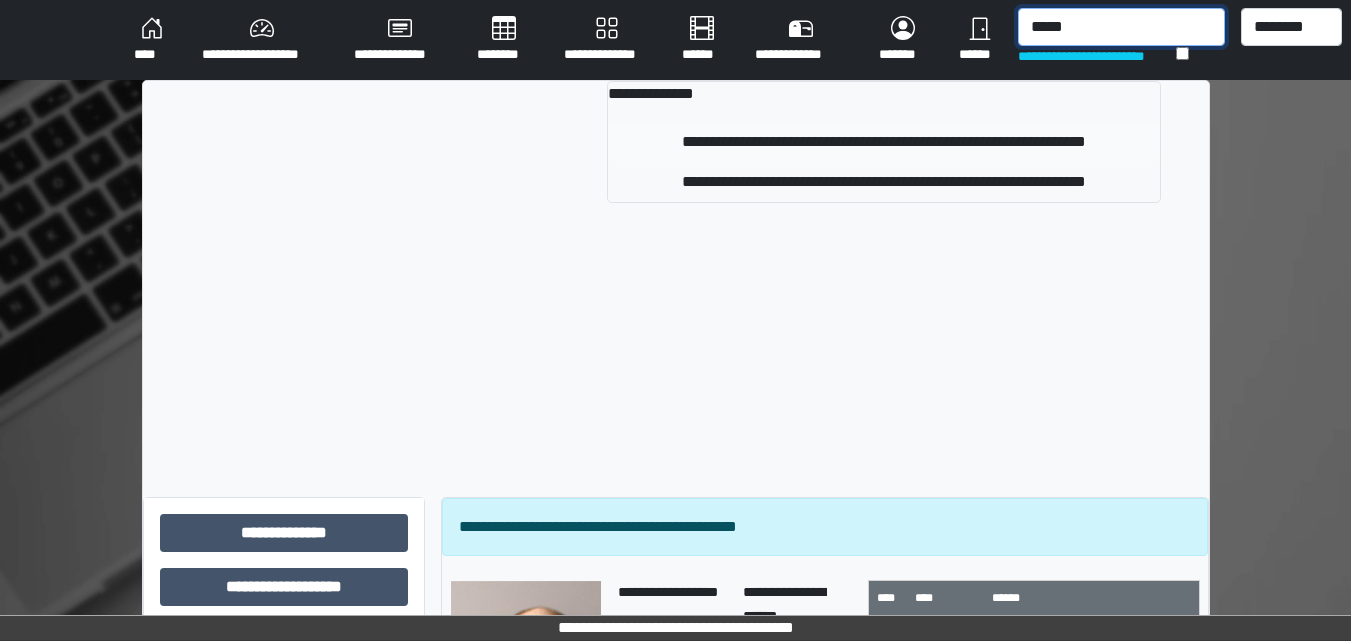 type on "*****" 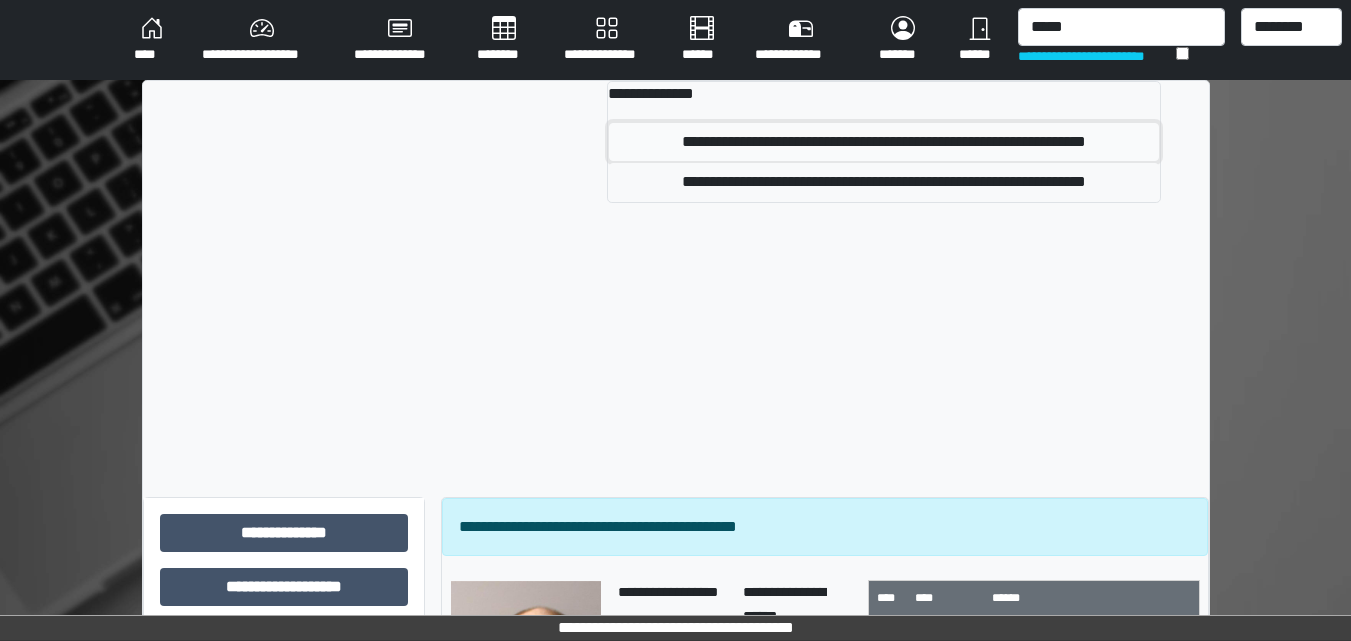 click on "**********" at bounding box center [883, 142] 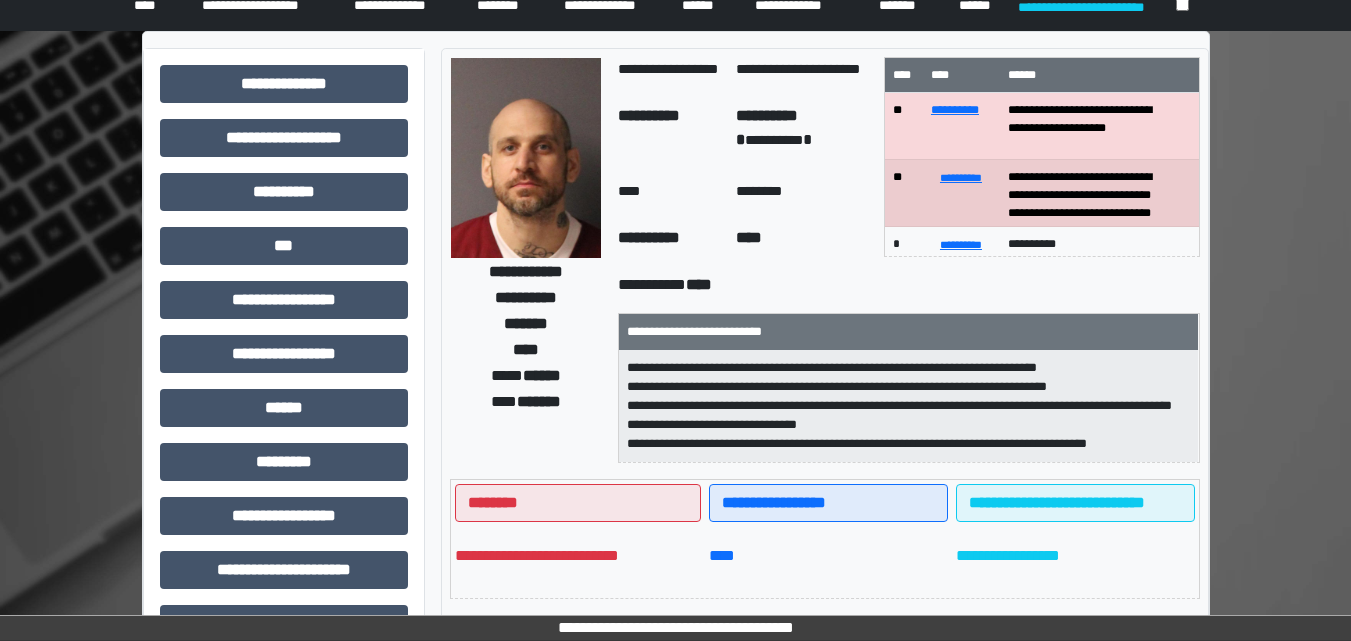scroll, scrollTop: 0, scrollLeft: 0, axis: both 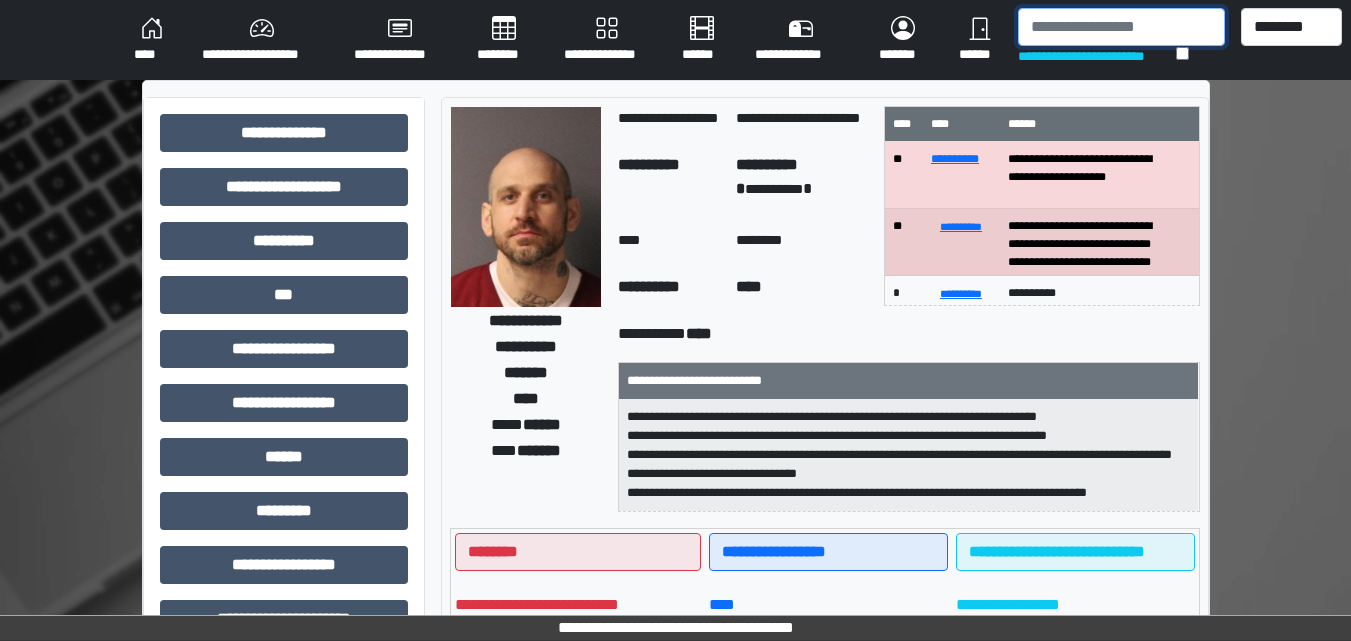 click at bounding box center (1121, 27) 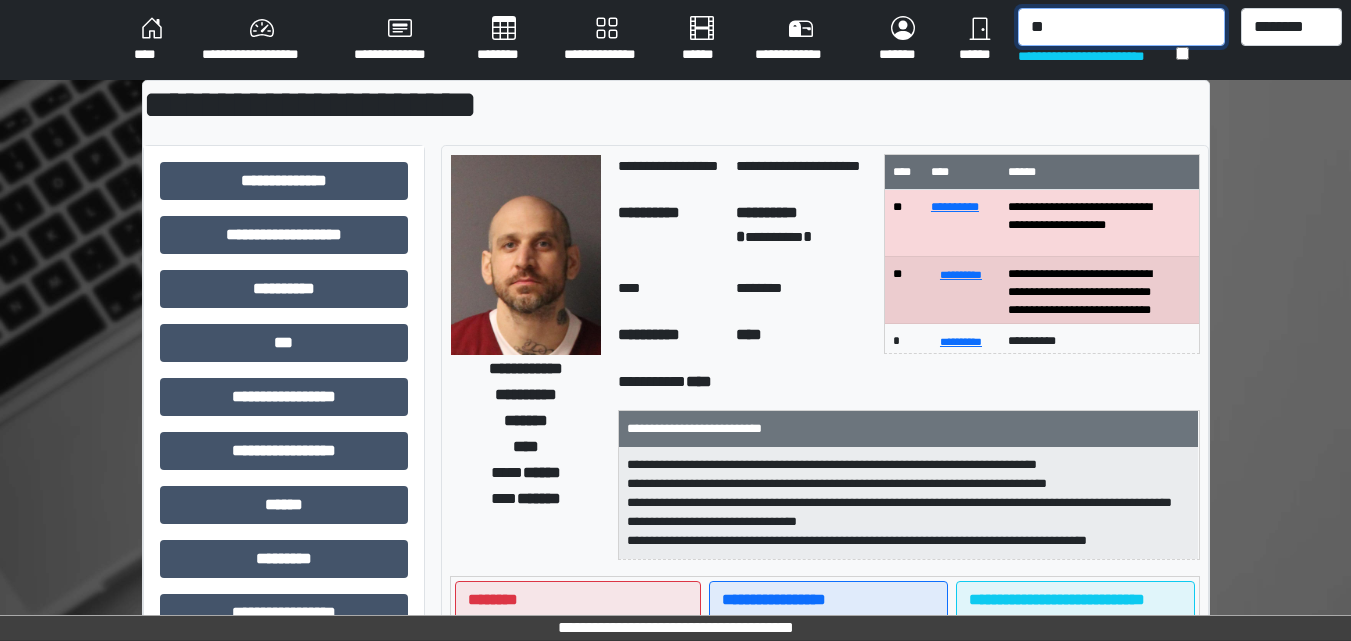 type on "*" 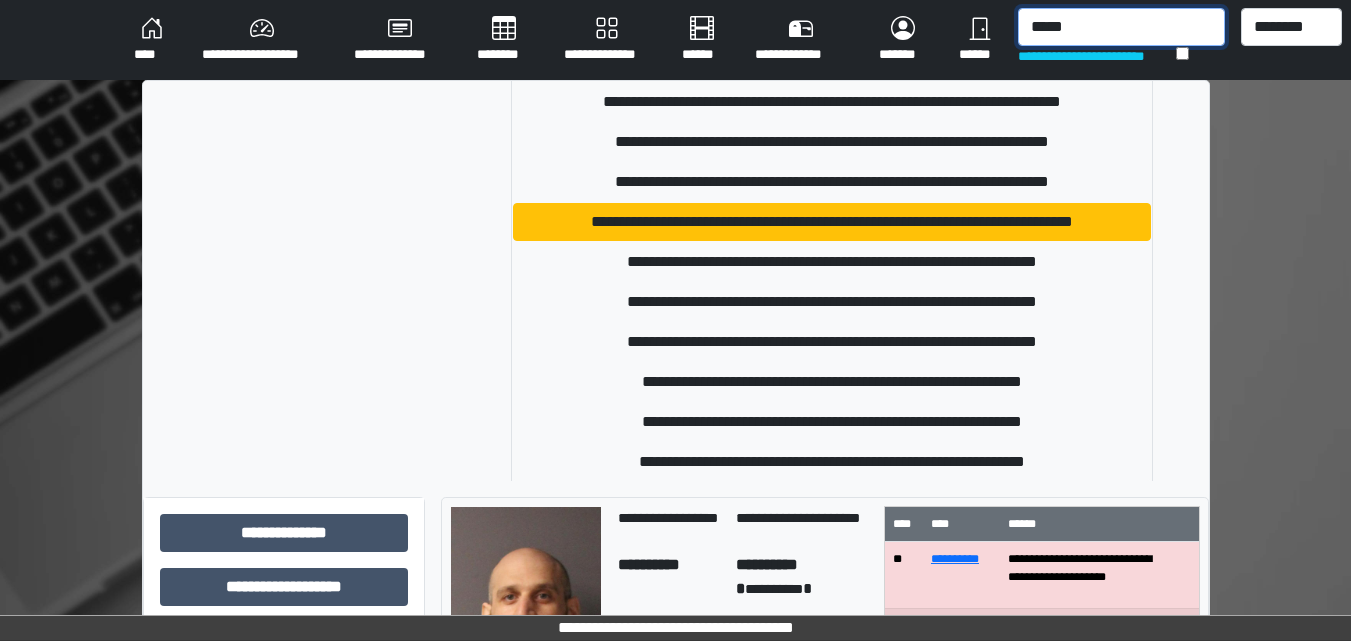 scroll, scrollTop: 300, scrollLeft: 0, axis: vertical 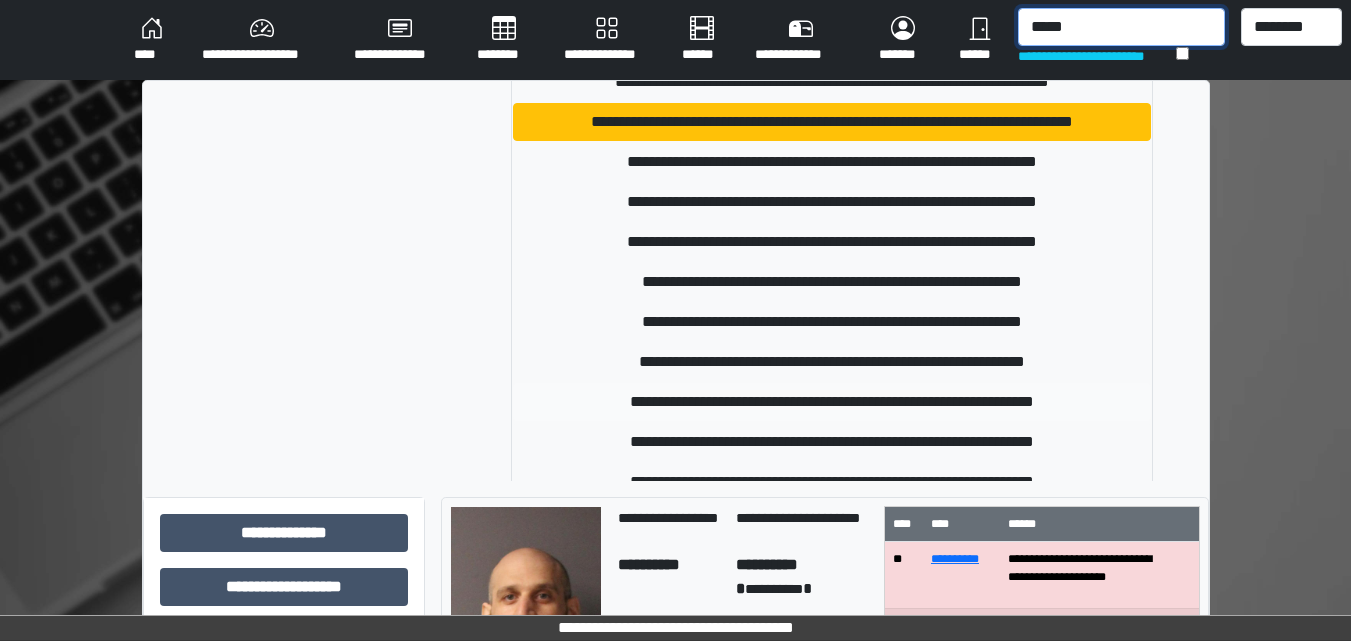 type on "*****" 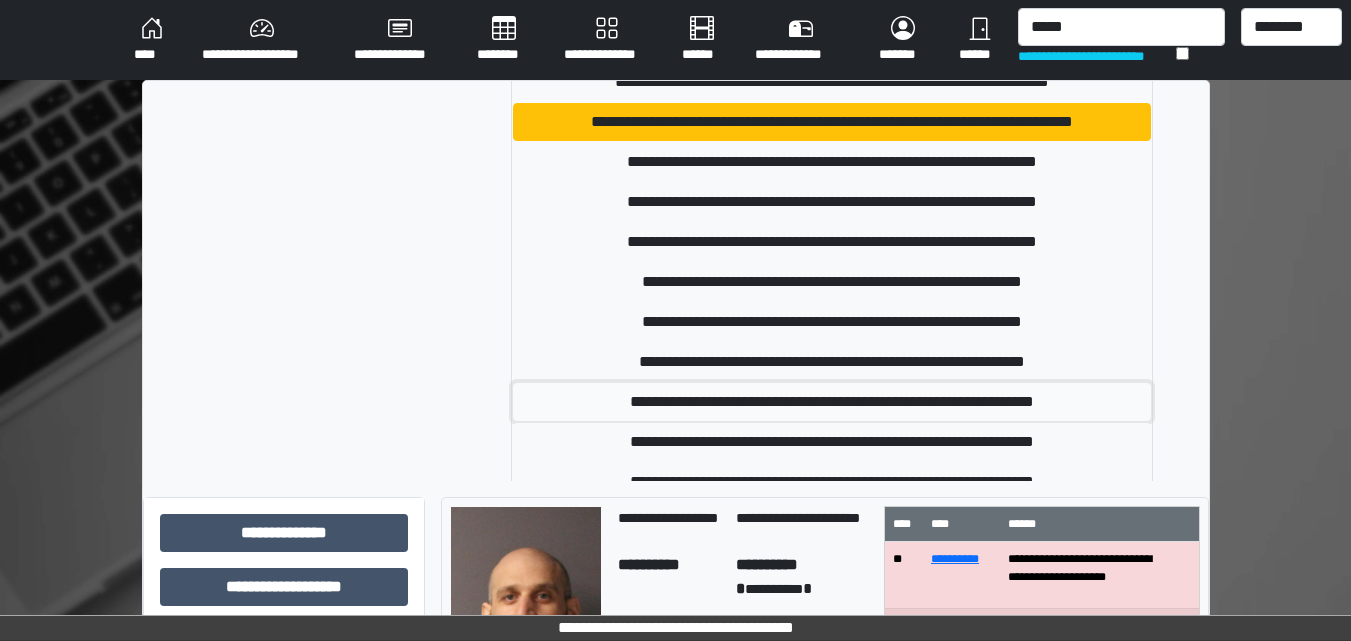 click on "**********" at bounding box center [832, 402] 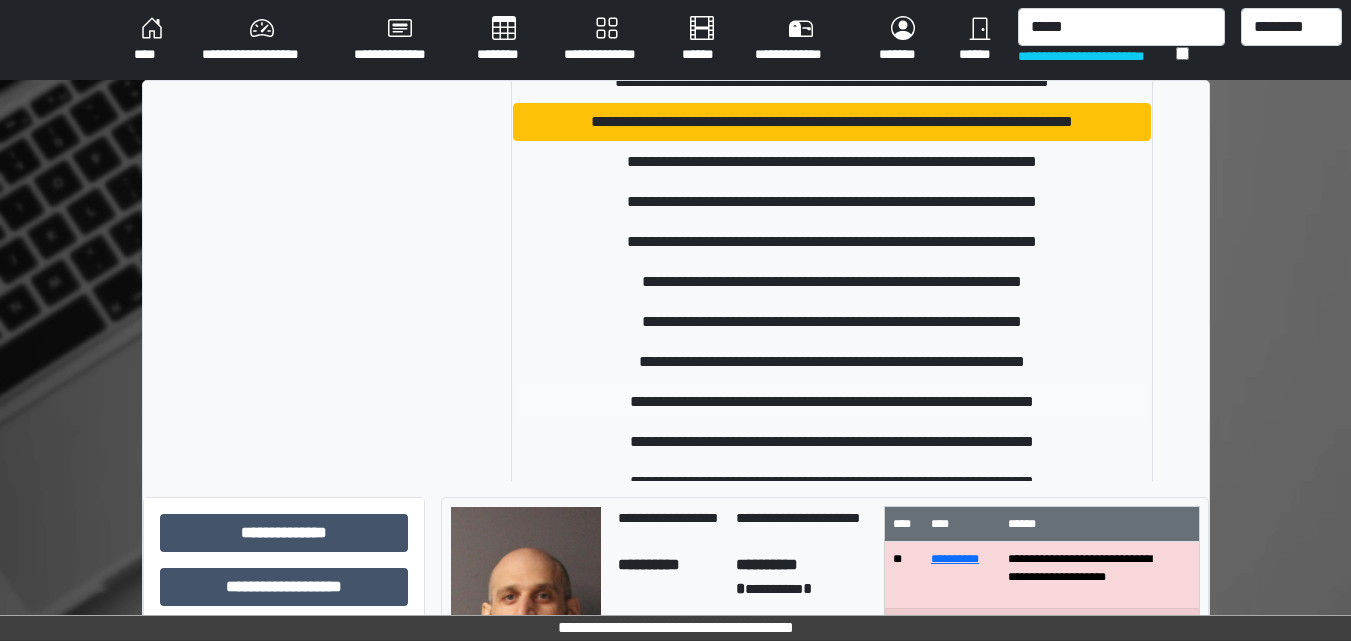 type 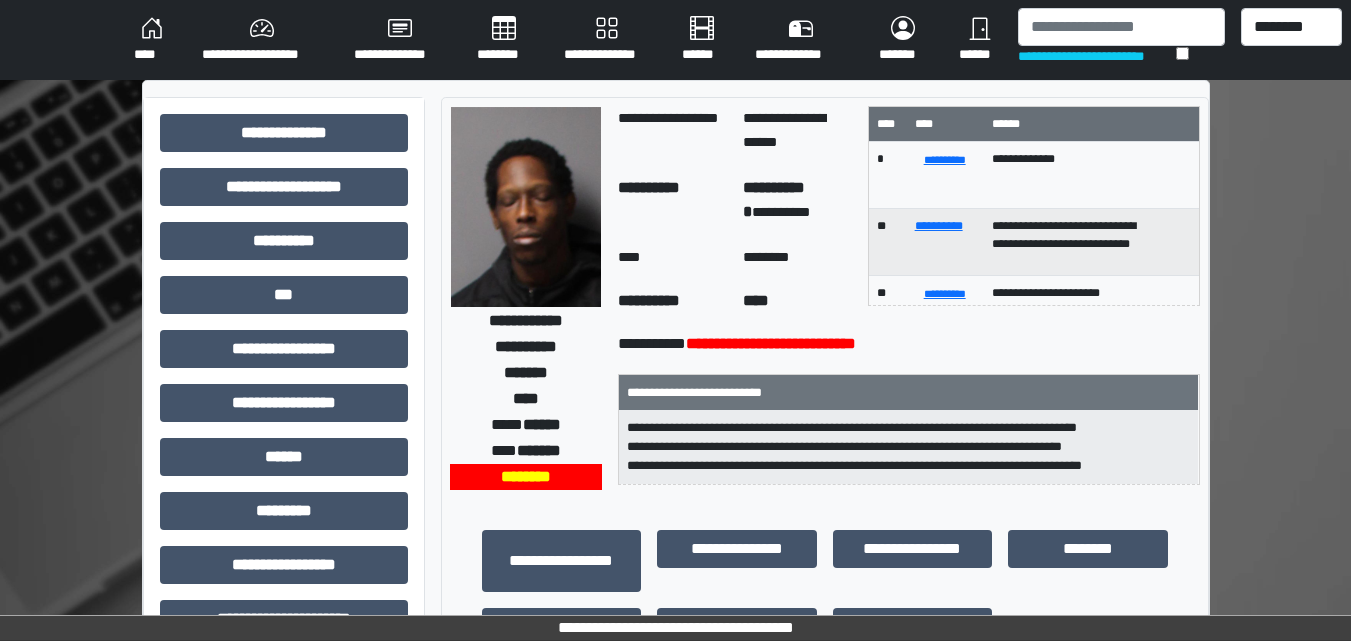 click on "****" at bounding box center [152, 40] 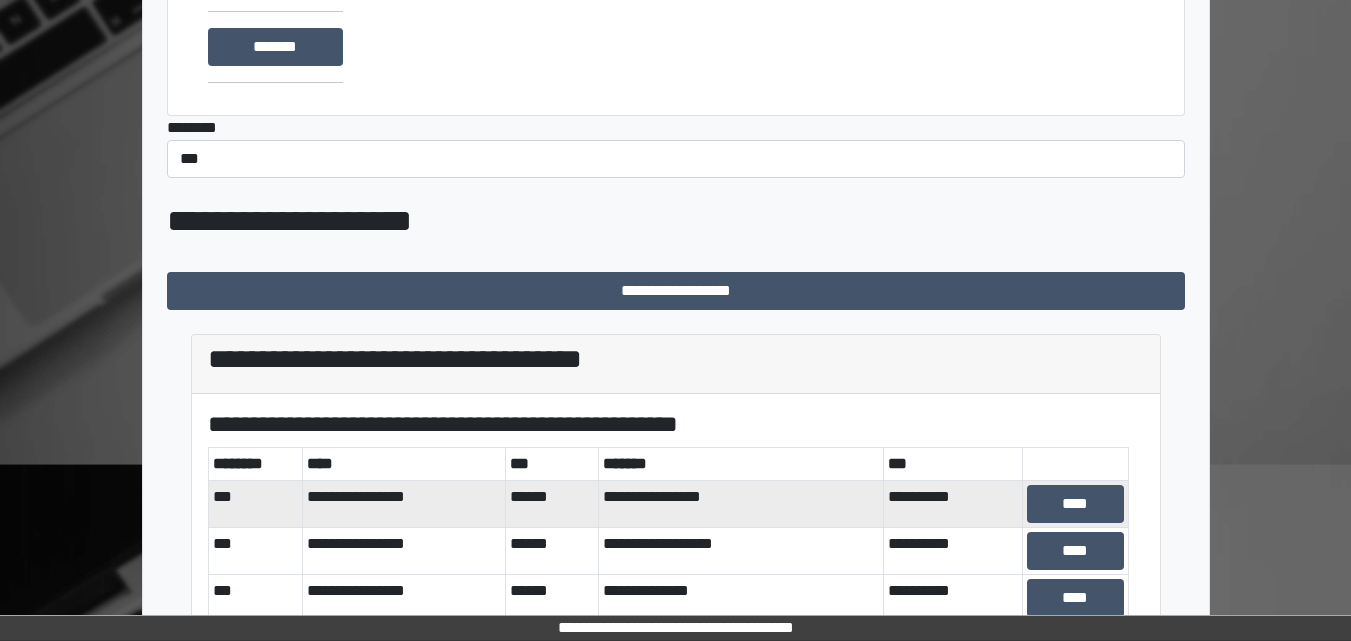 scroll, scrollTop: 300, scrollLeft: 0, axis: vertical 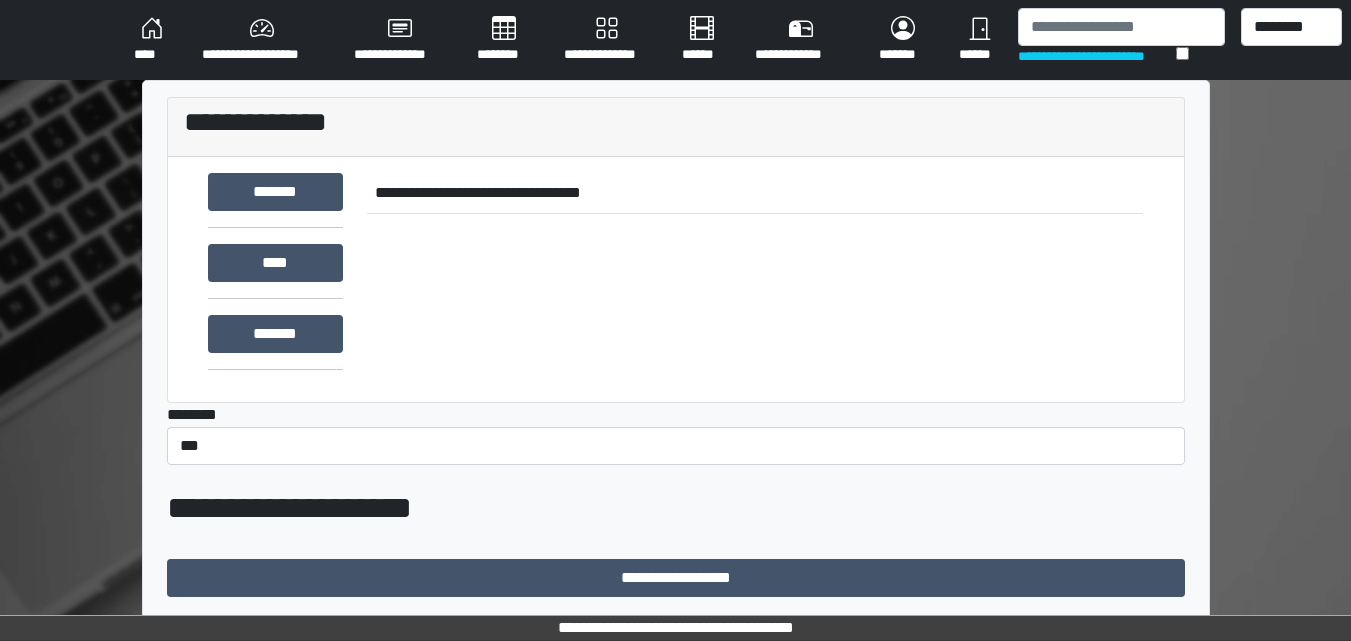 click on "****" at bounding box center [152, 40] 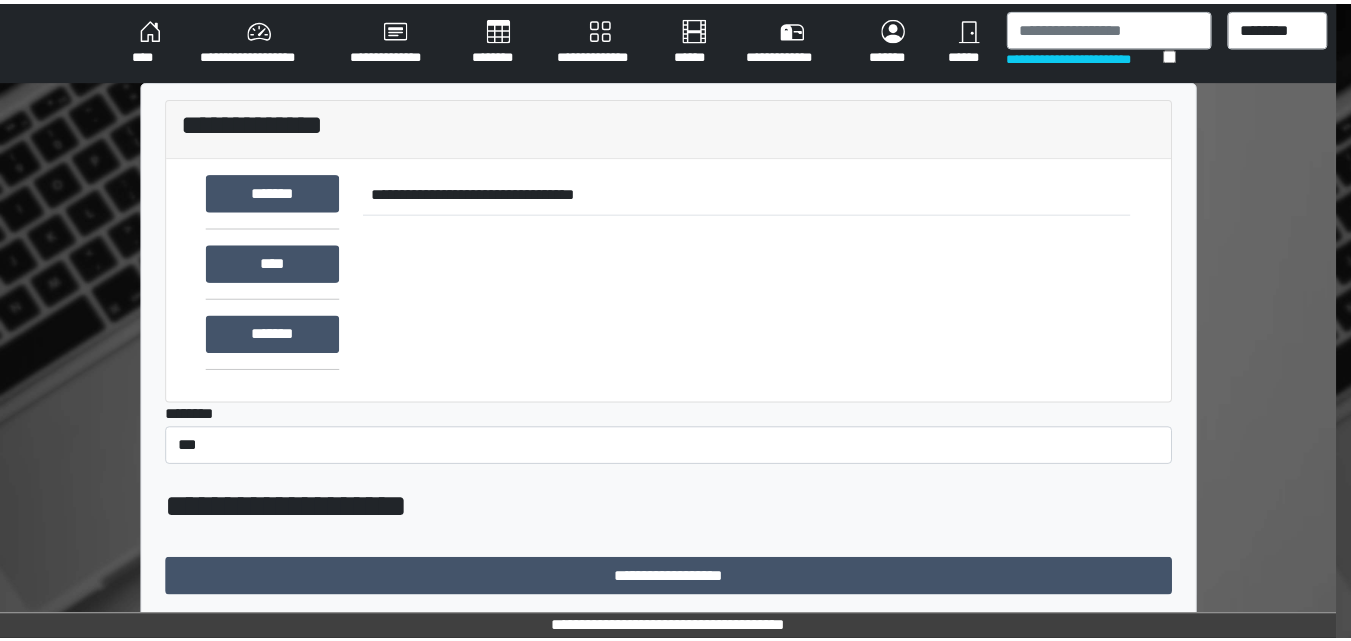 scroll, scrollTop: 0, scrollLeft: 0, axis: both 